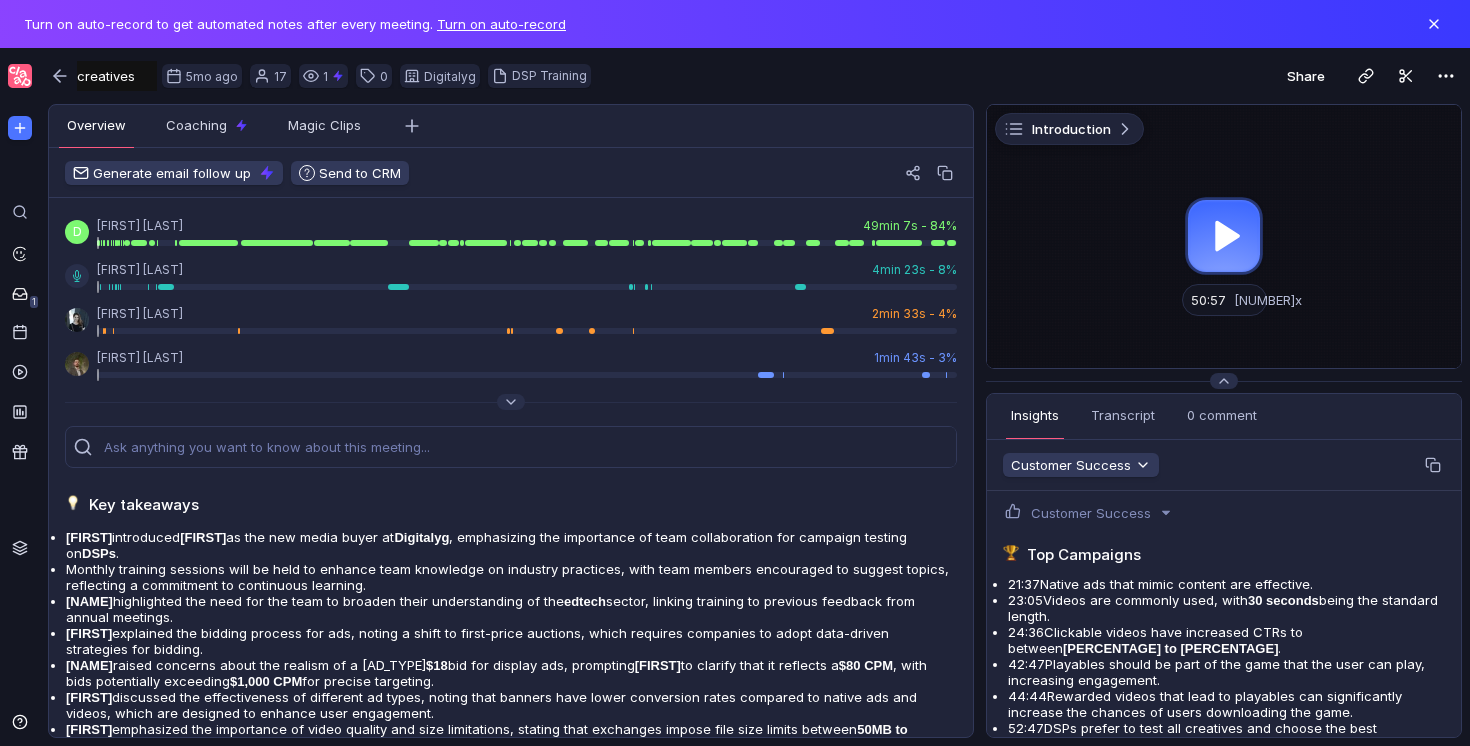 scroll, scrollTop: 0, scrollLeft: 0, axis: both 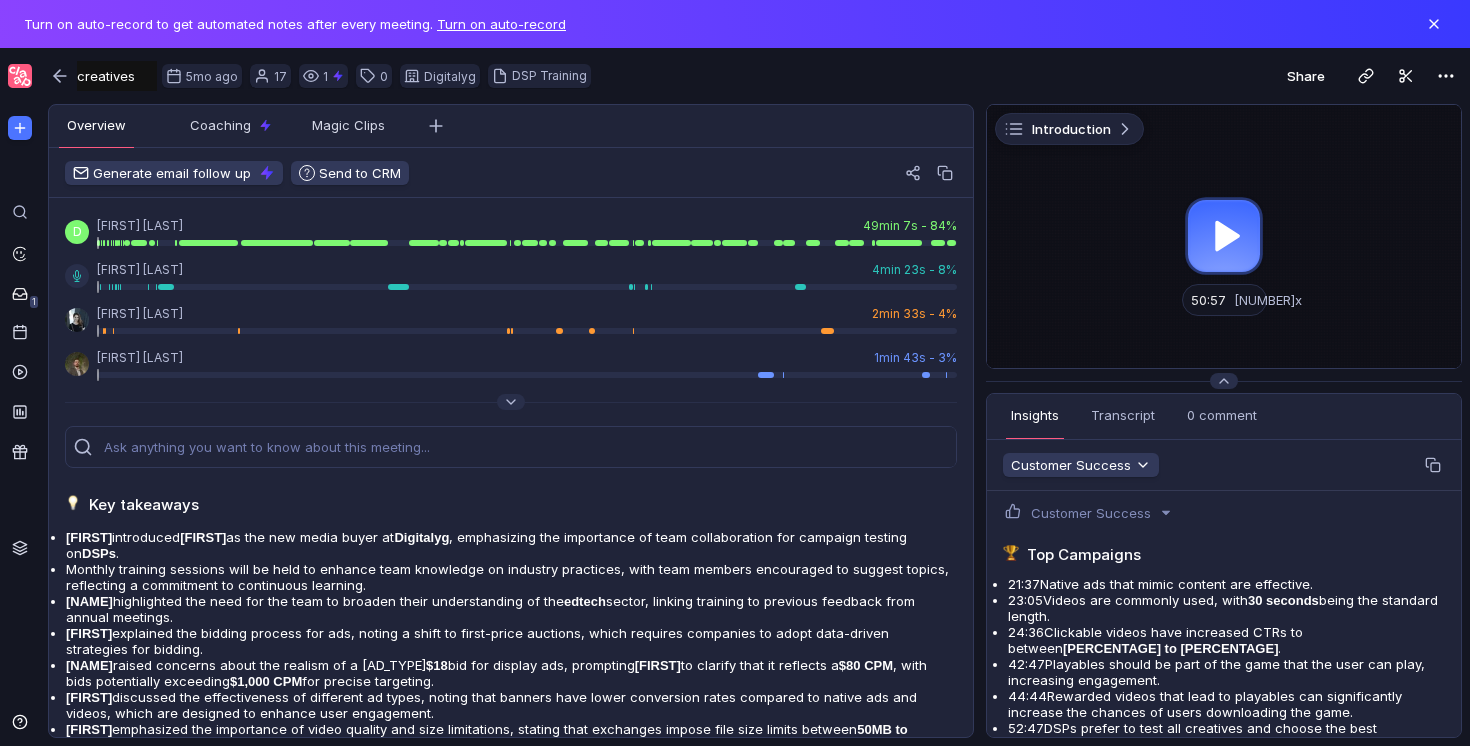 click at bounding box center [1224, 236] 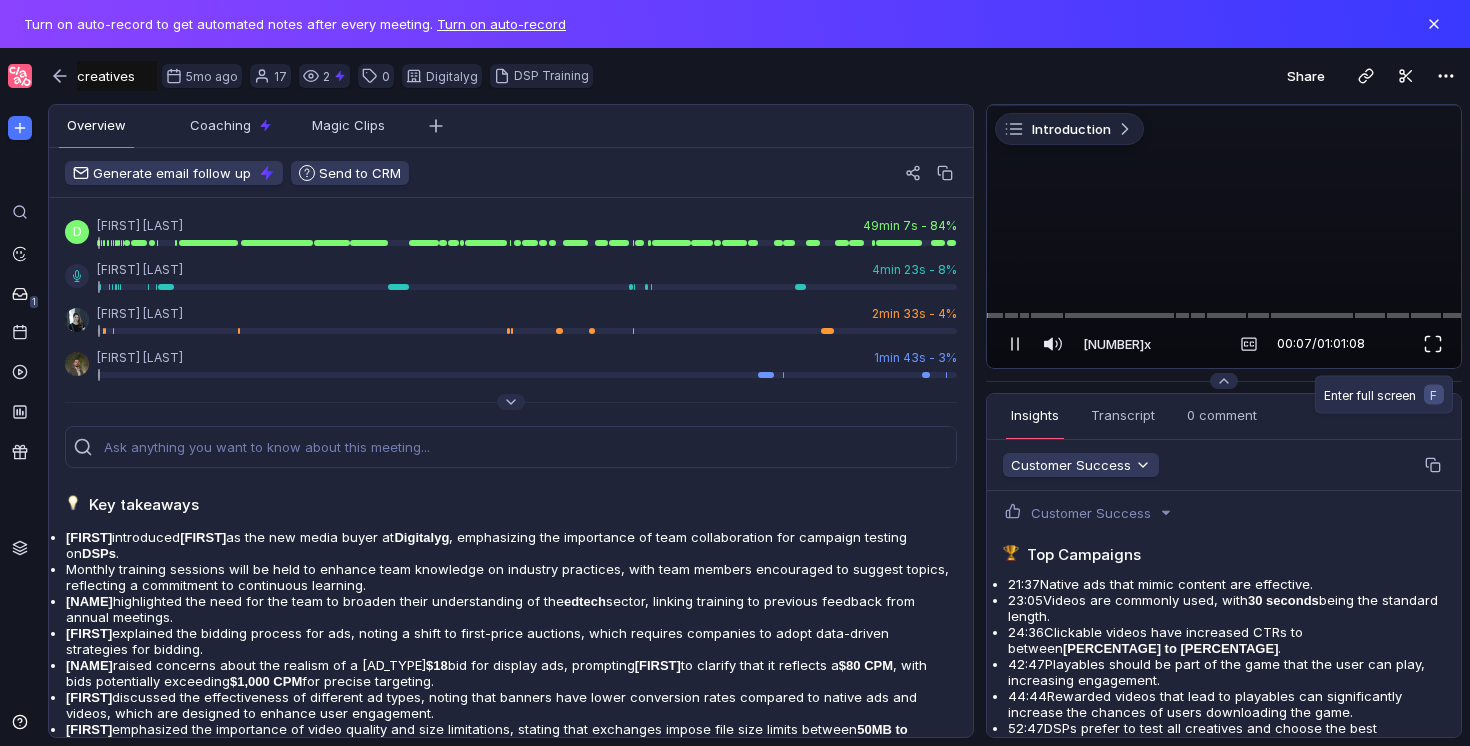 click at bounding box center (1433, 344) 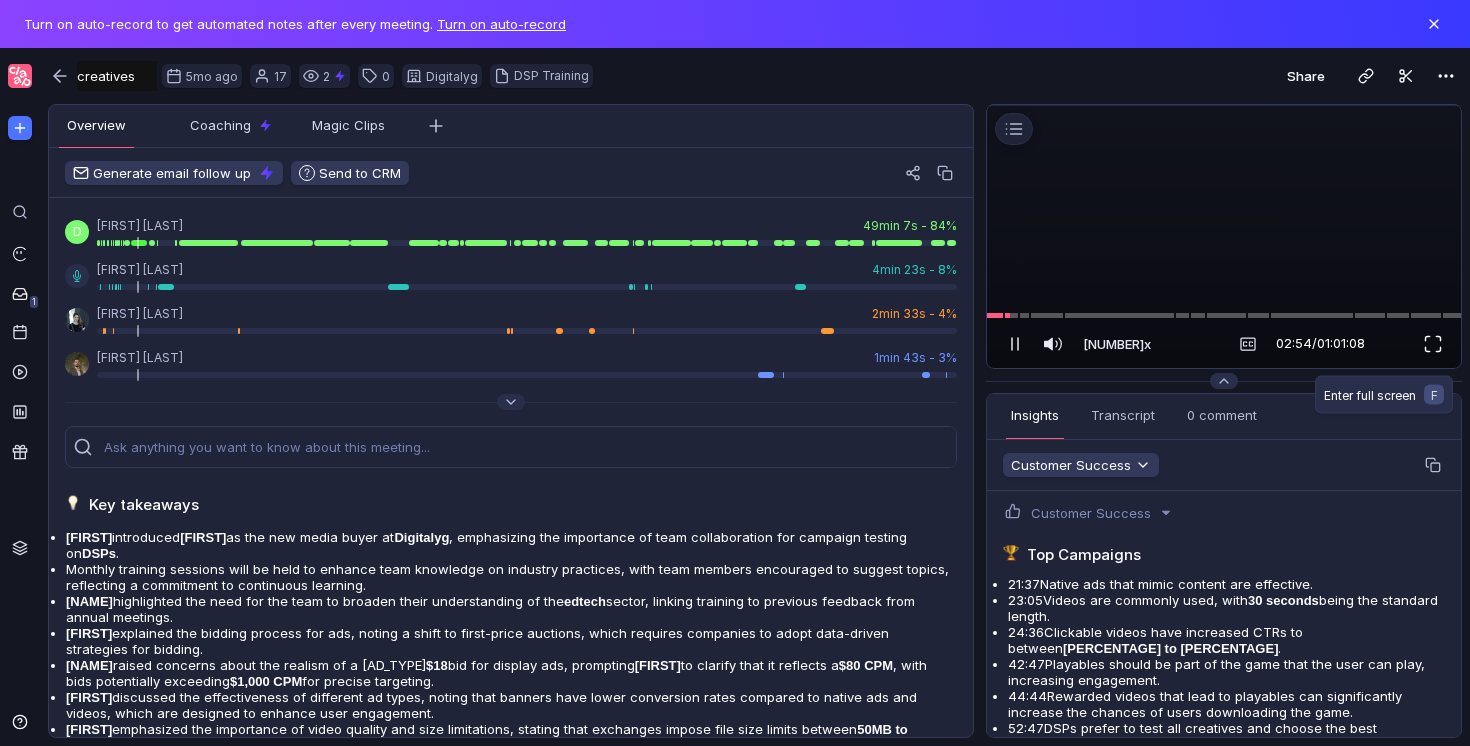 click at bounding box center [1433, 344] 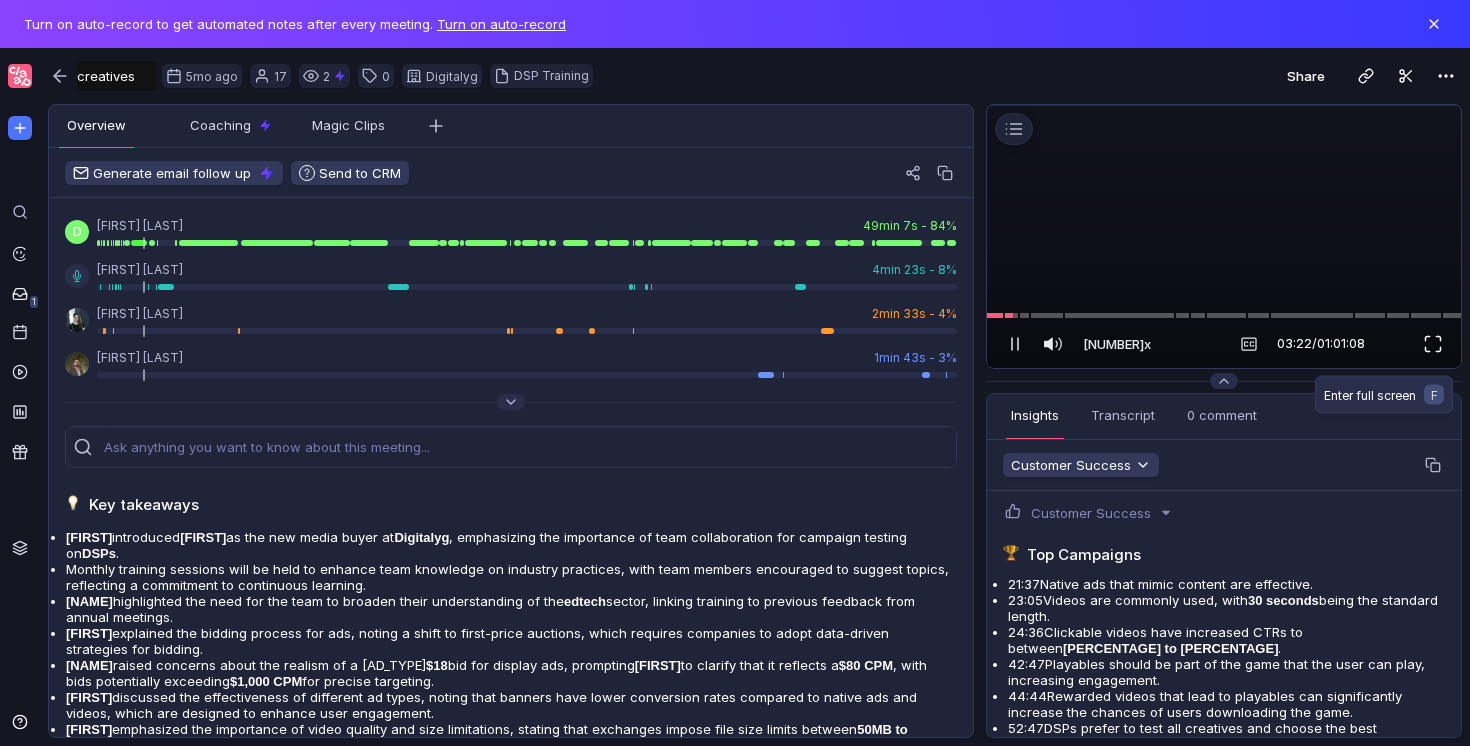 click at bounding box center [1433, 344] 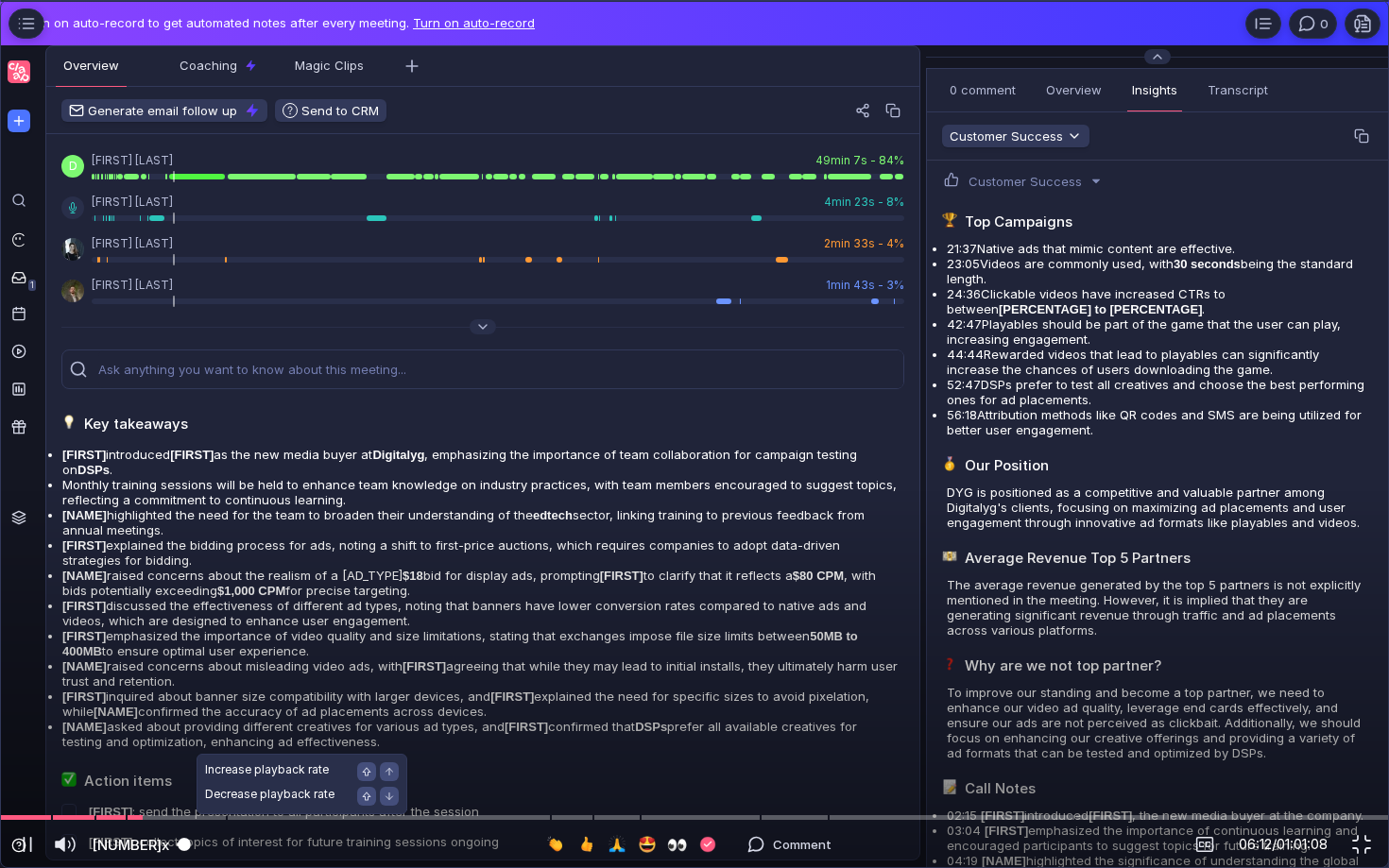 click at bounding box center [184, 844] 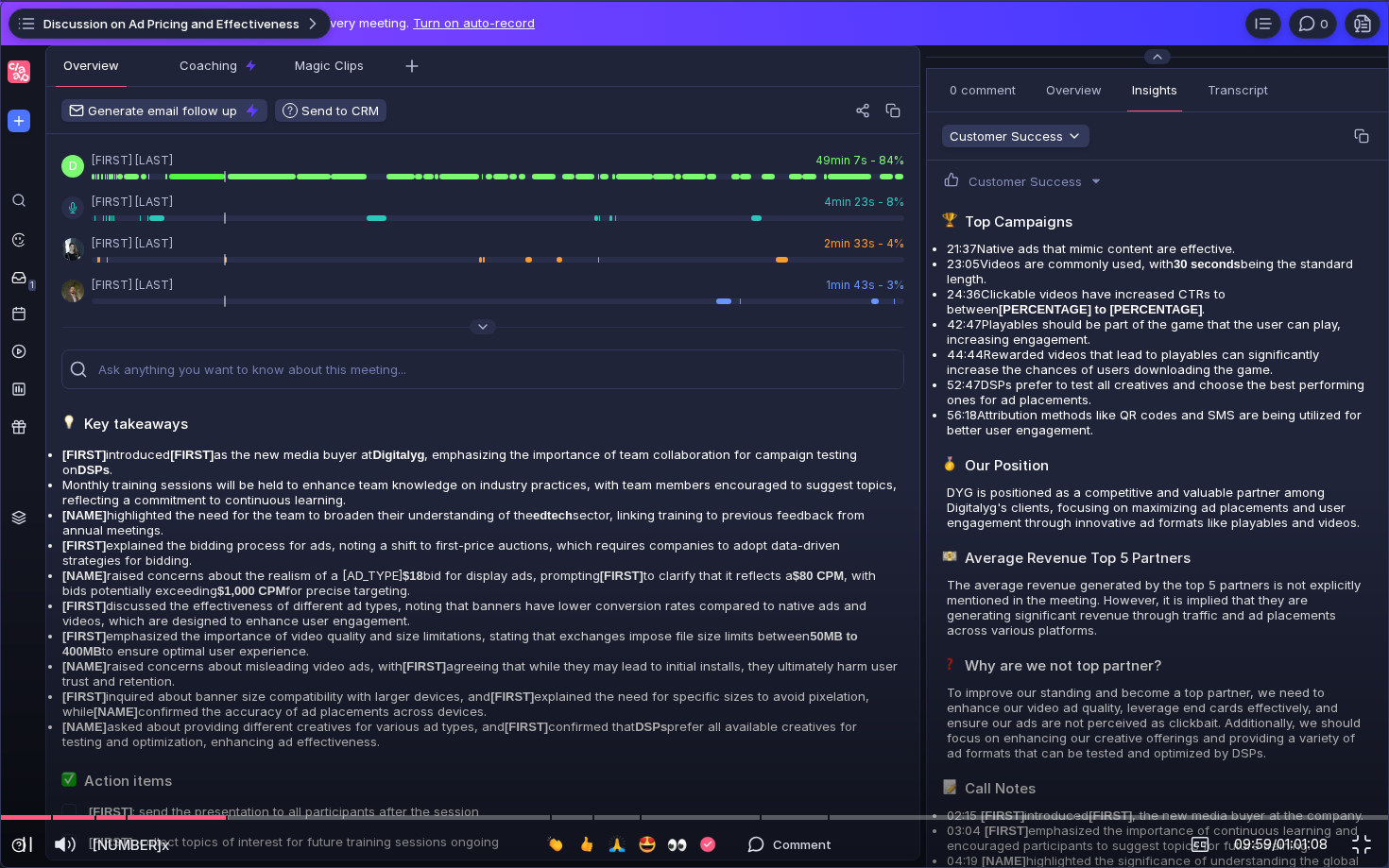 click at bounding box center [27, 844] 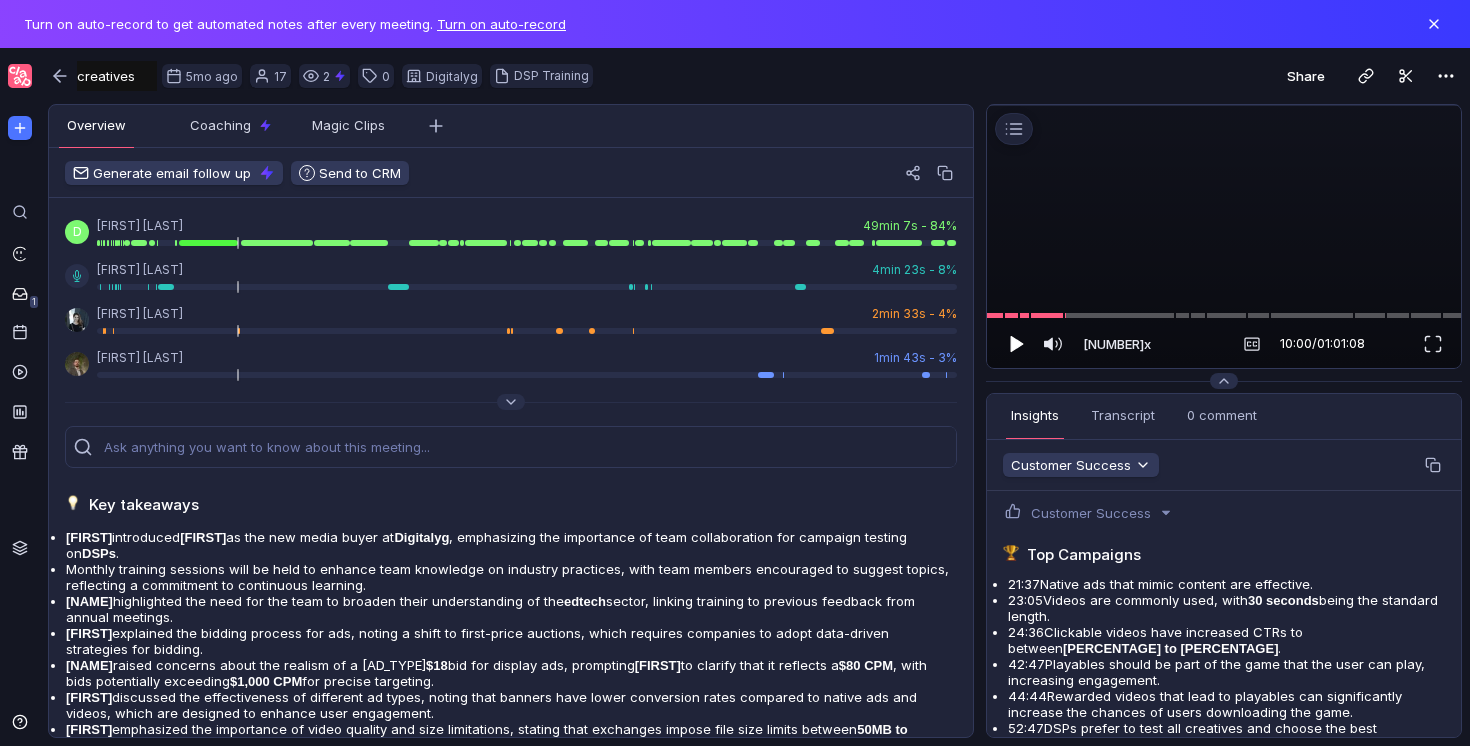 click at bounding box center (1015, 344) 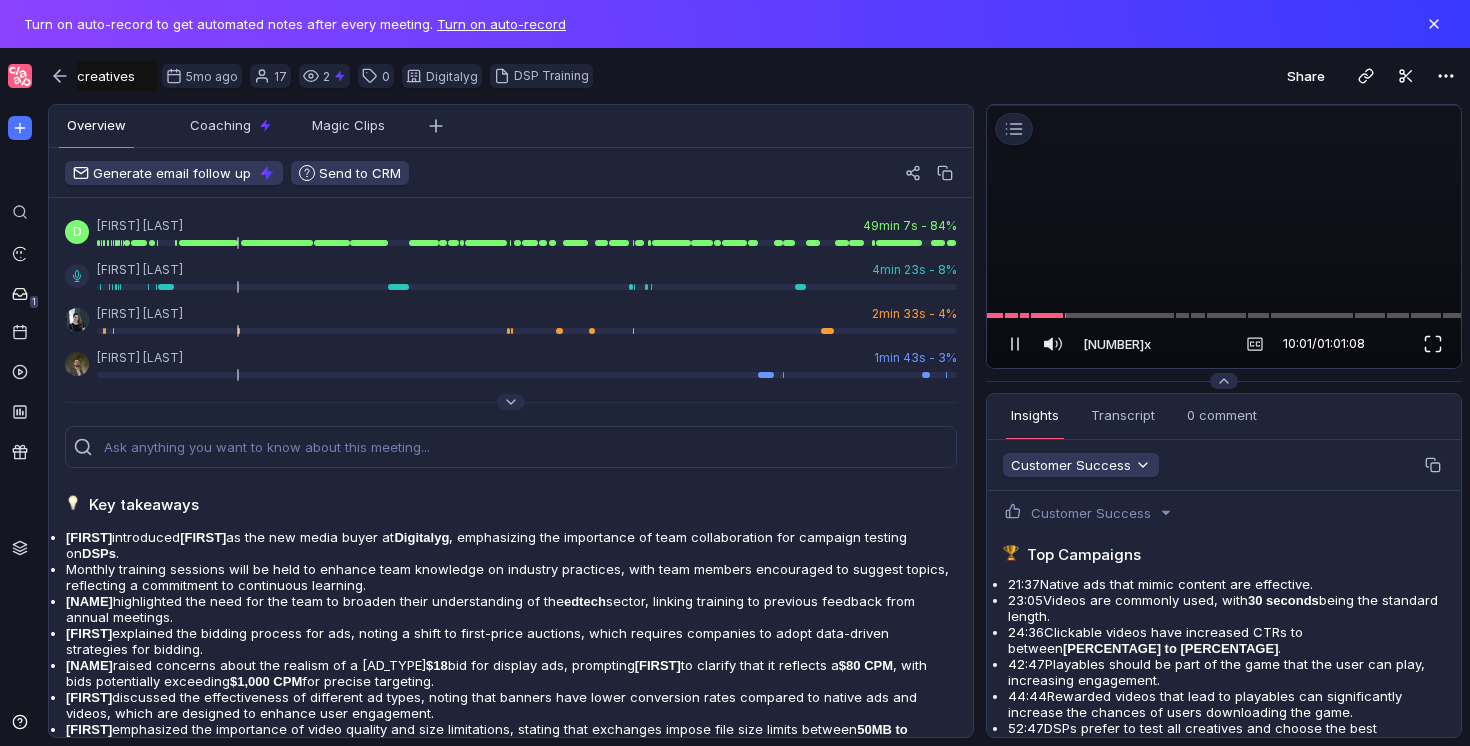 click at bounding box center (1433, 344) 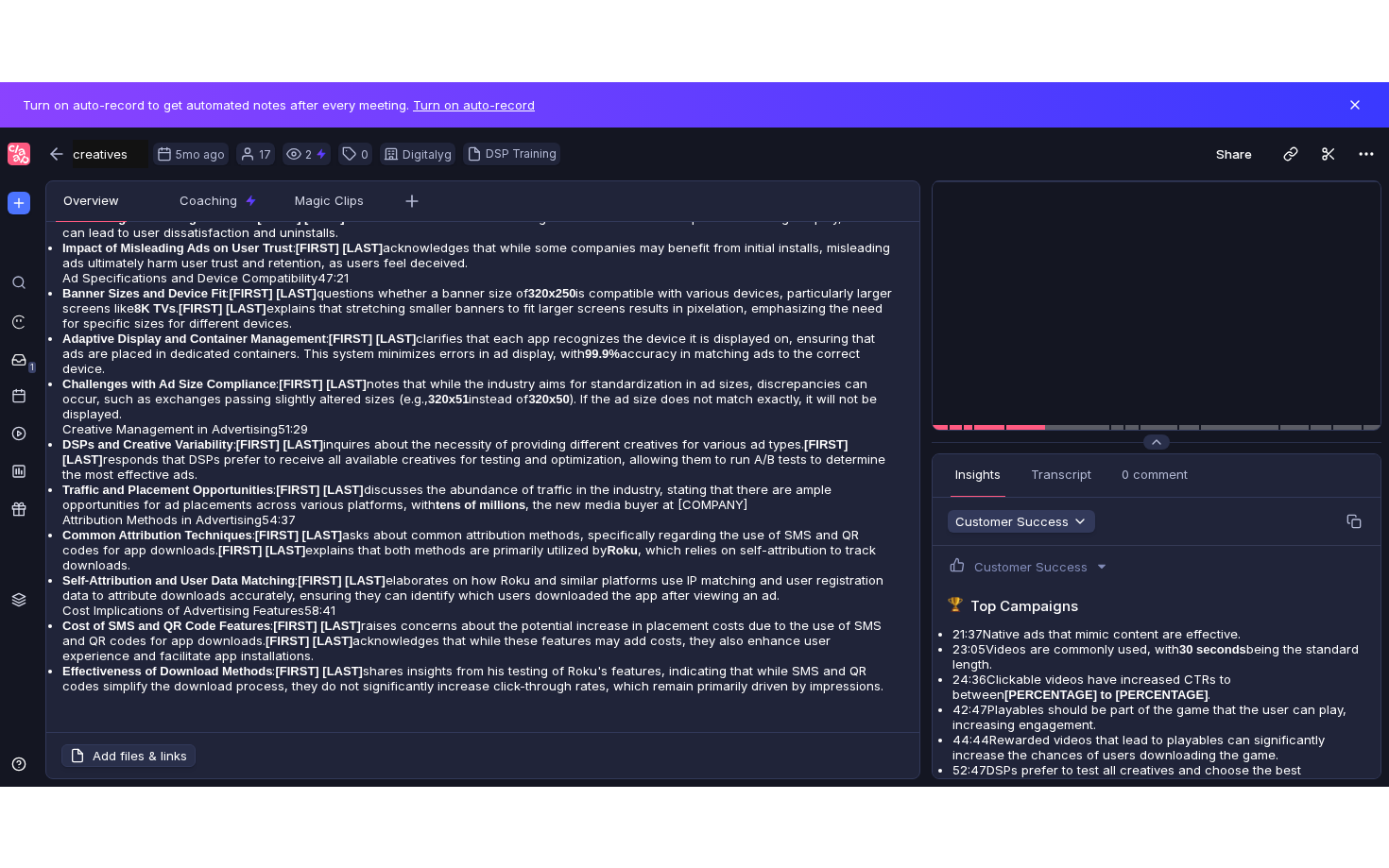 scroll, scrollTop: 2238, scrollLeft: 0, axis: vertical 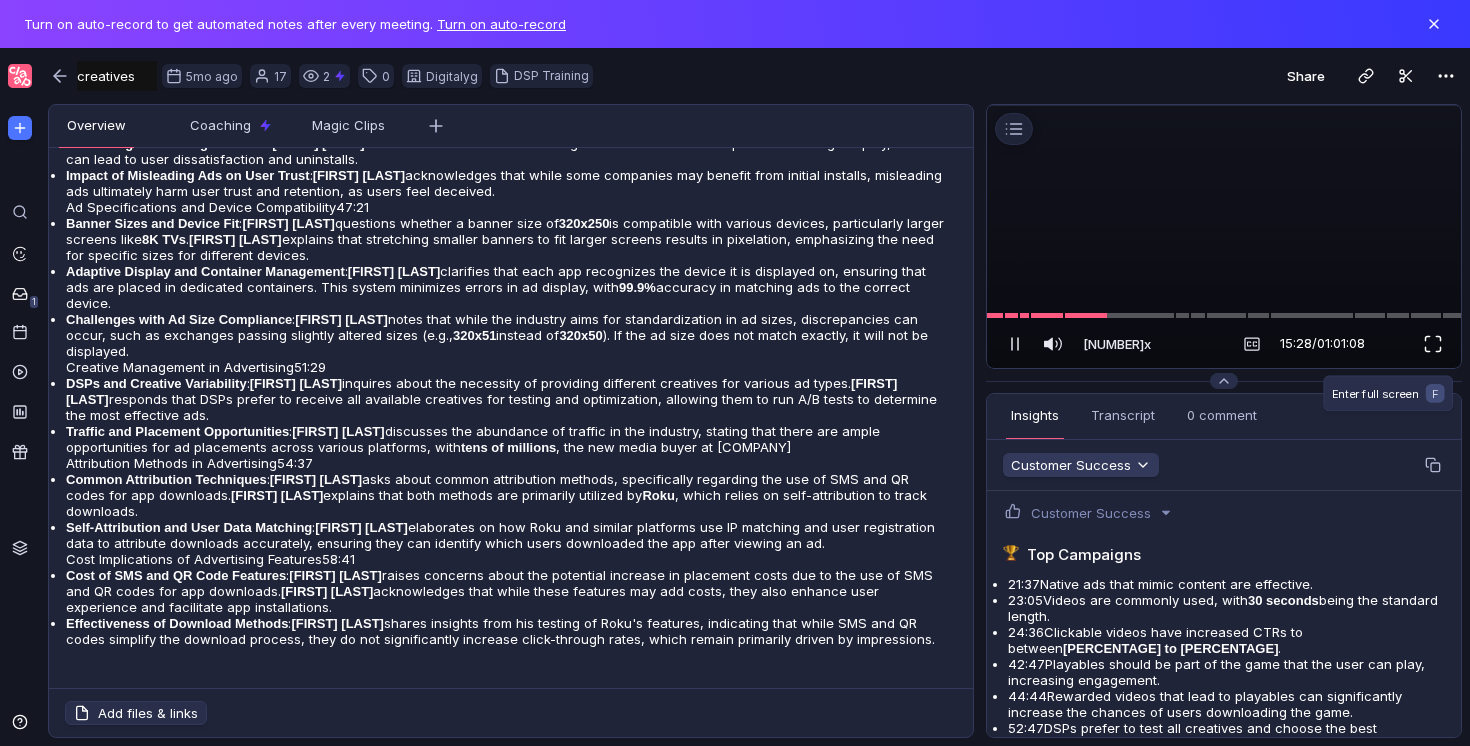 click at bounding box center [1433, 344] 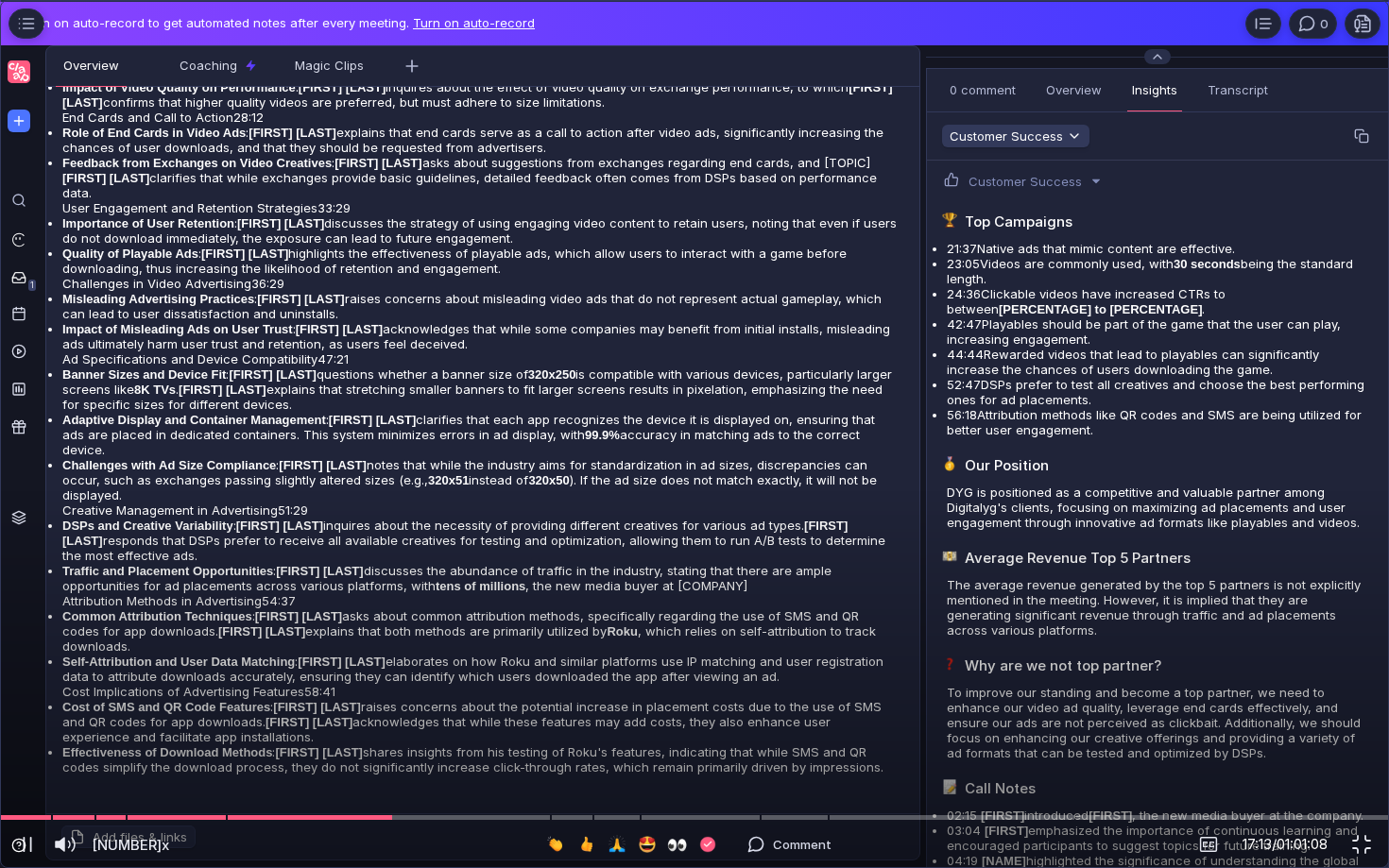 click at bounding box center [694, 44] 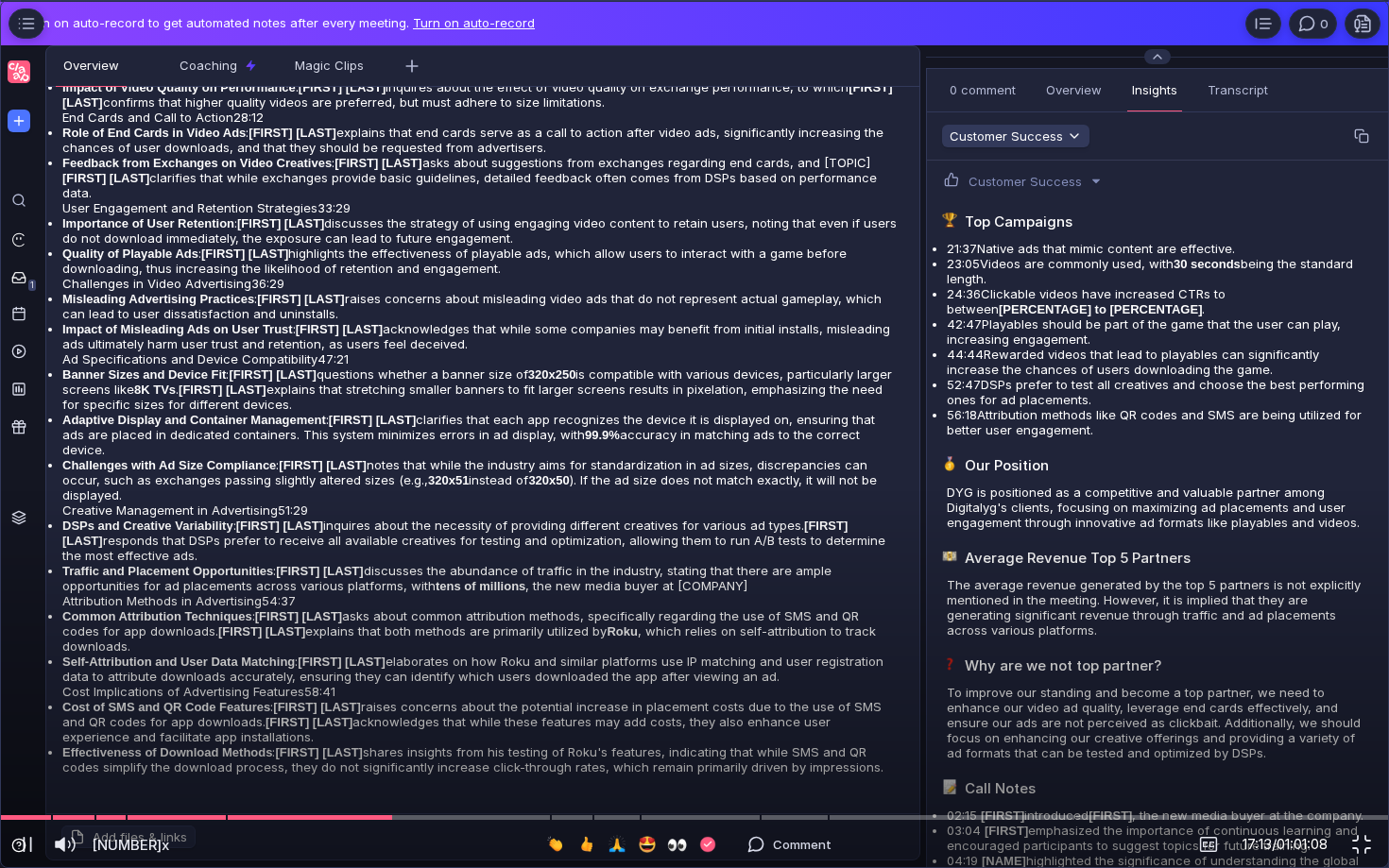 click at bounding box center (694, 44) 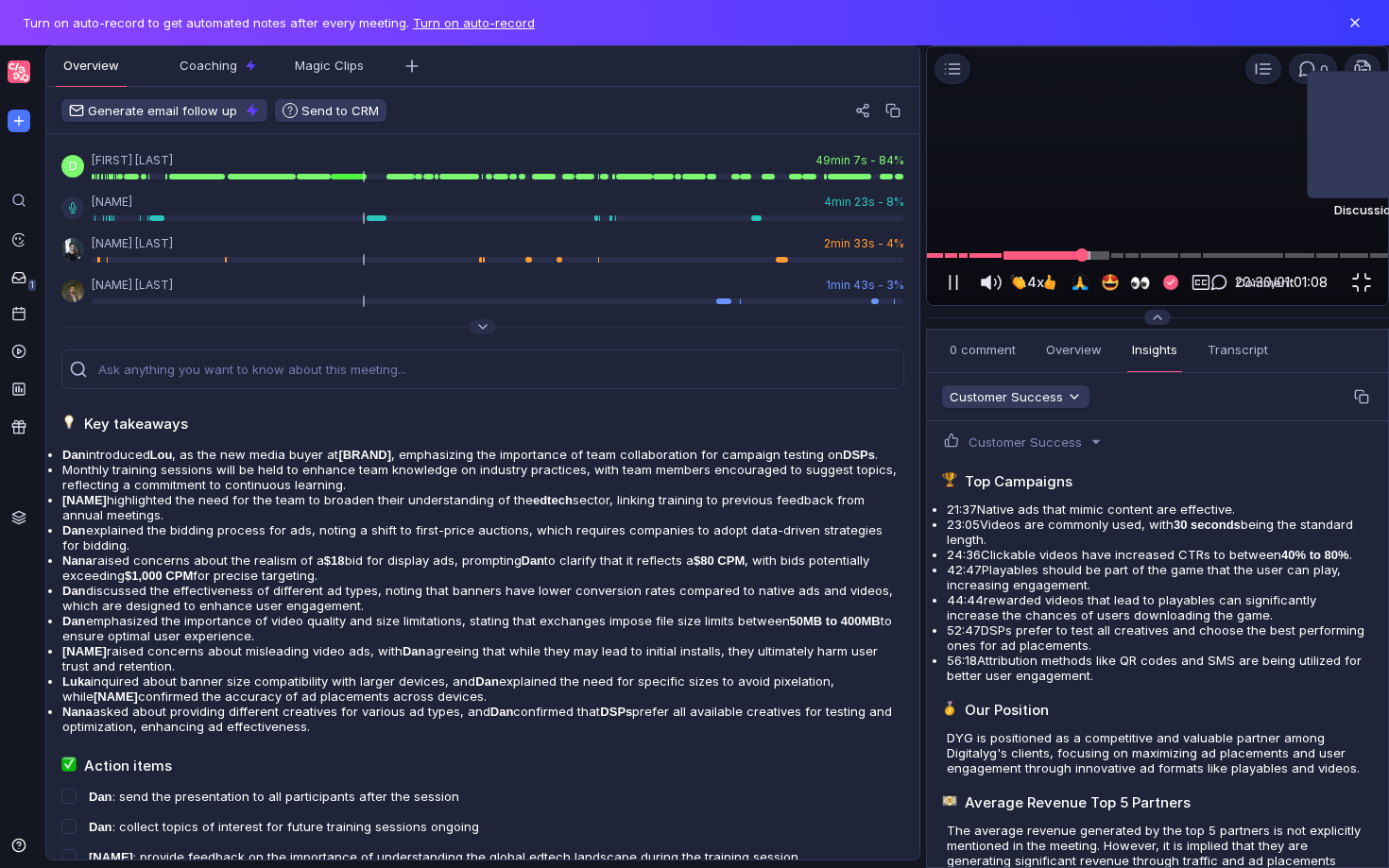 scroll, scrollTop: 0, scrollLeft: 0, axis: both 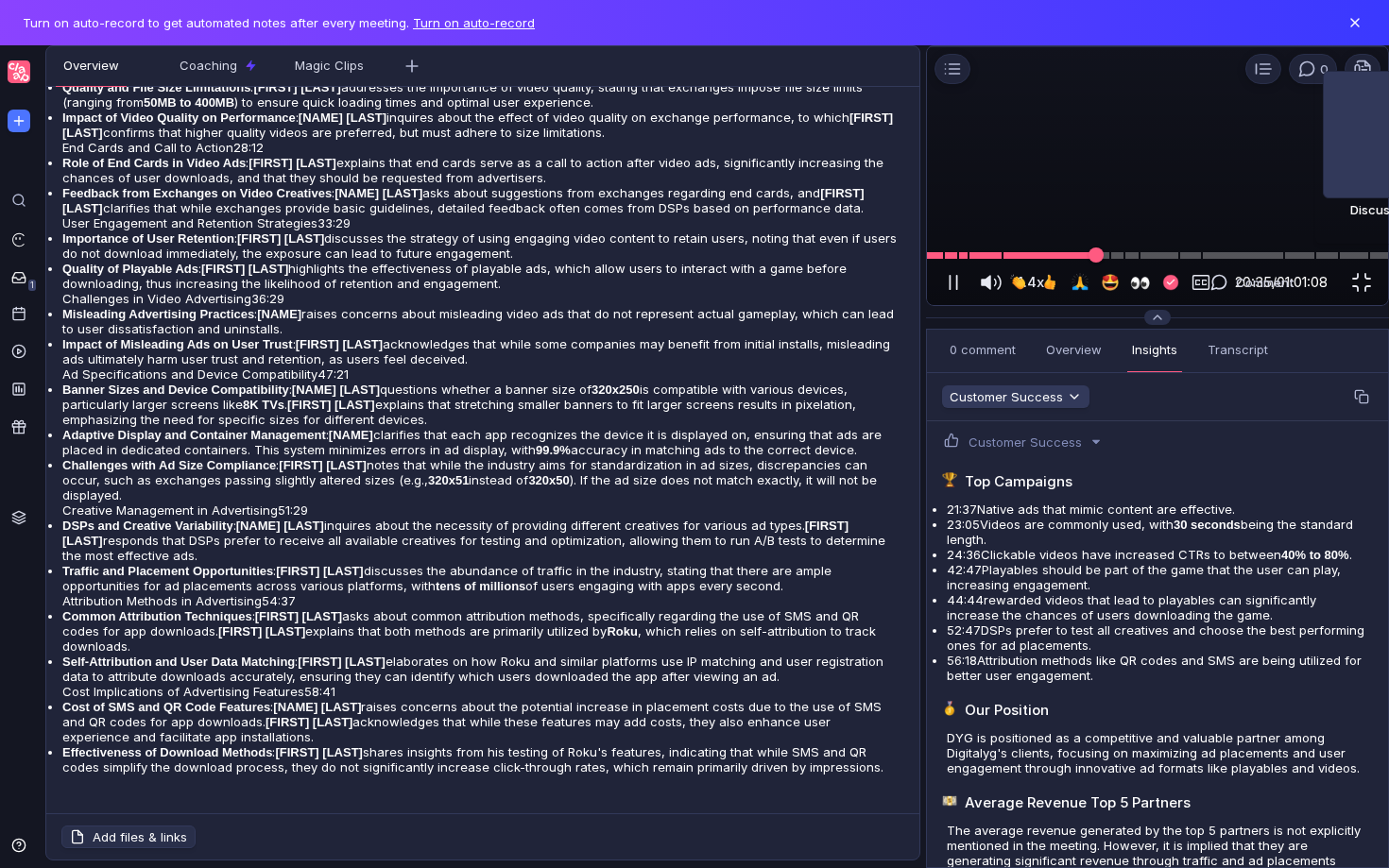 click at bounding box center [1158, 255] 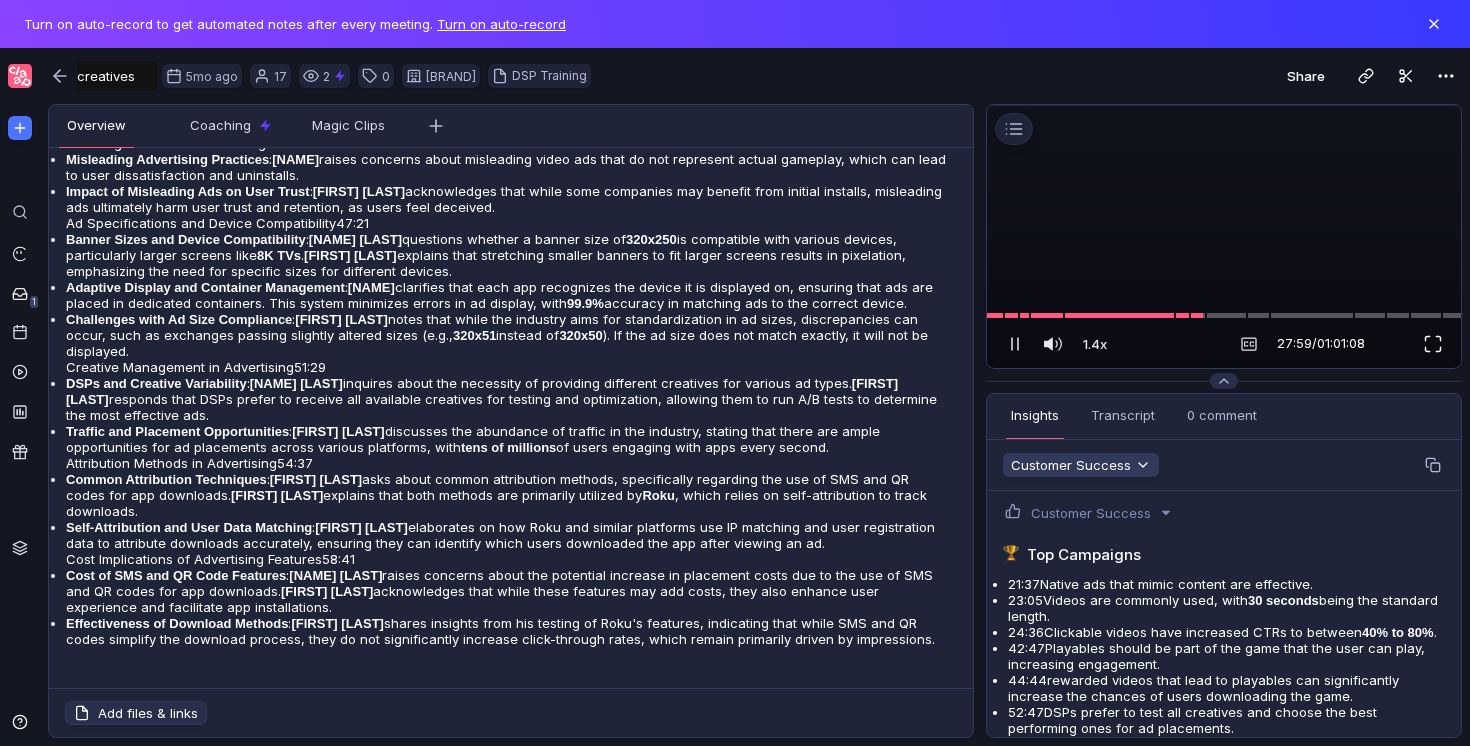 click at bounding box center (1433, 344) 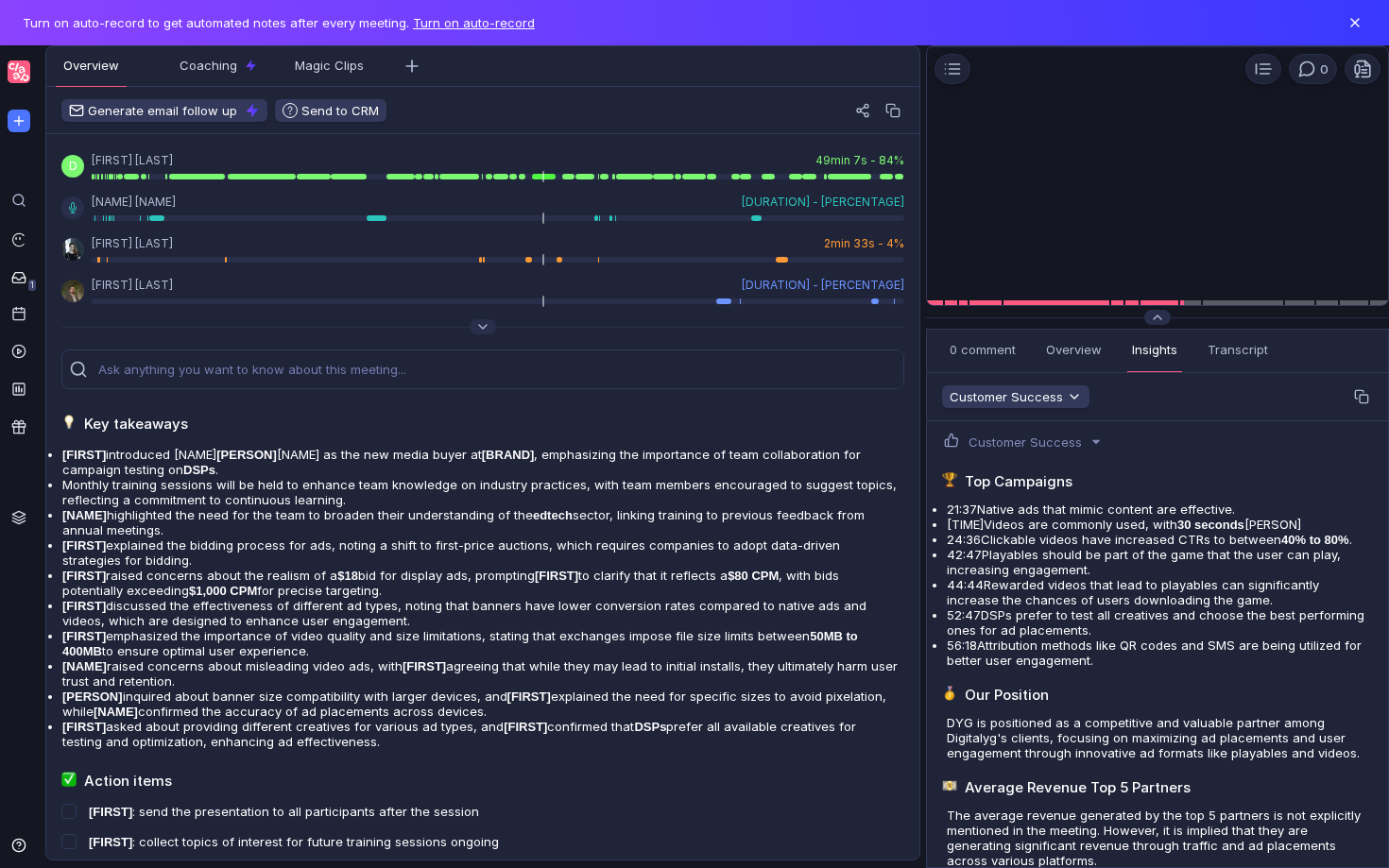 scroll, scrollTop: 0, scrollLeft: 0, axis: both 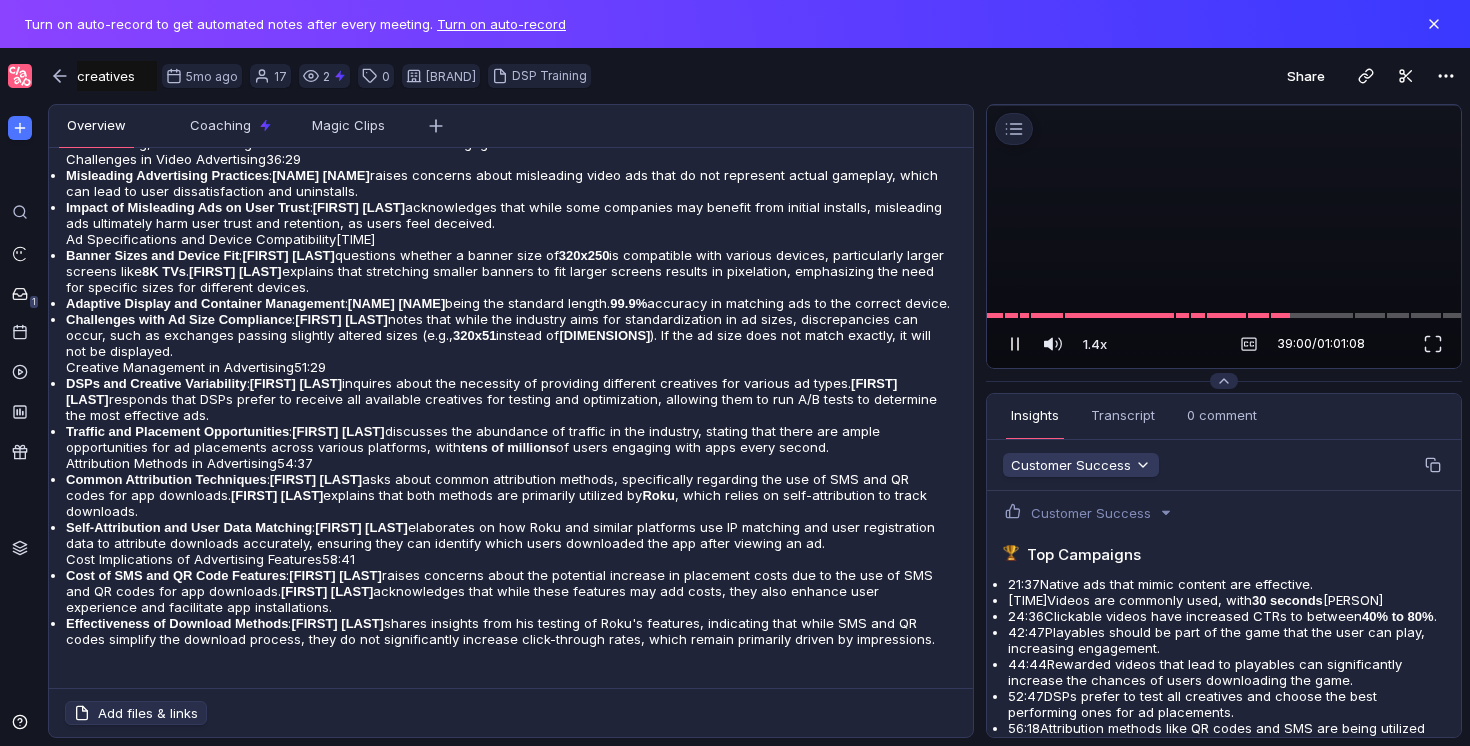 click at bounding box center (1018, 344) 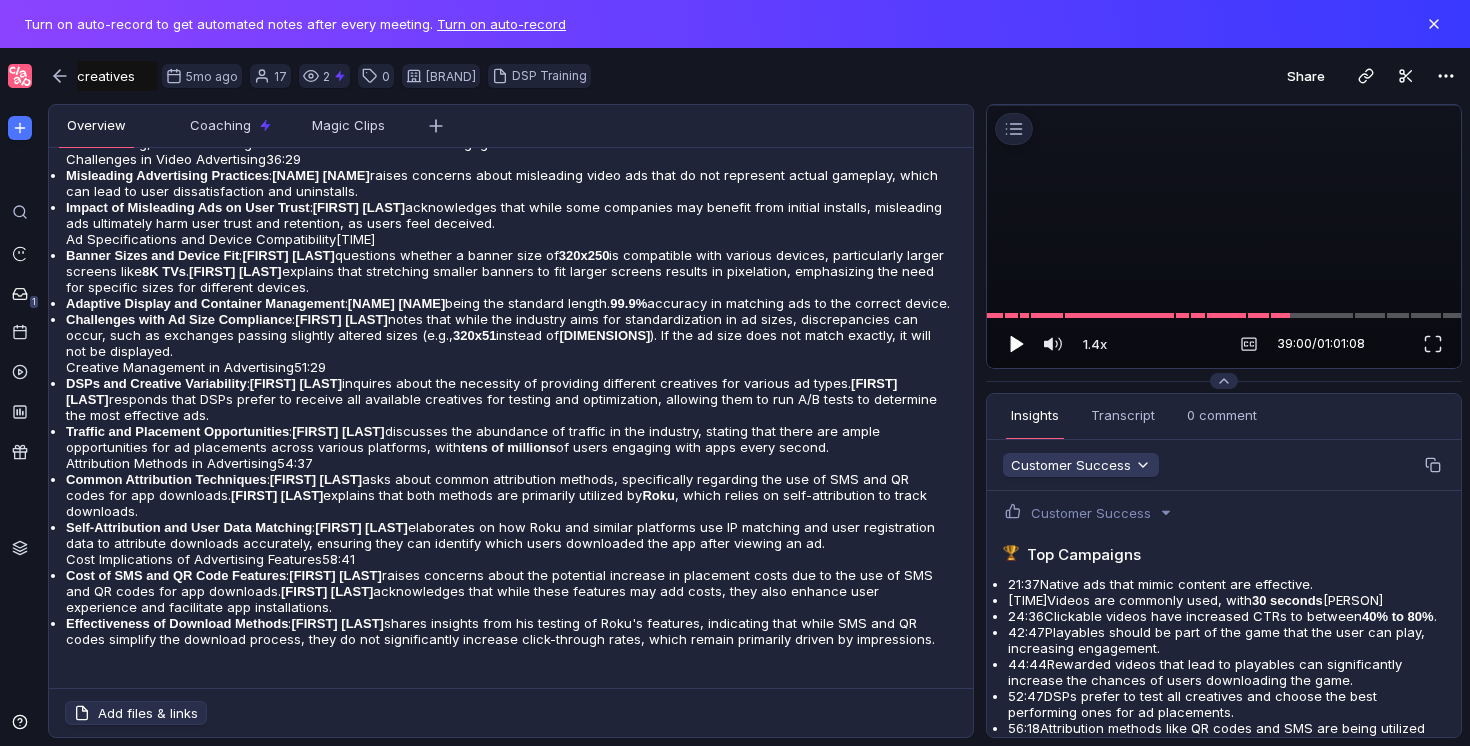 click at bounding box center (1015, 344) 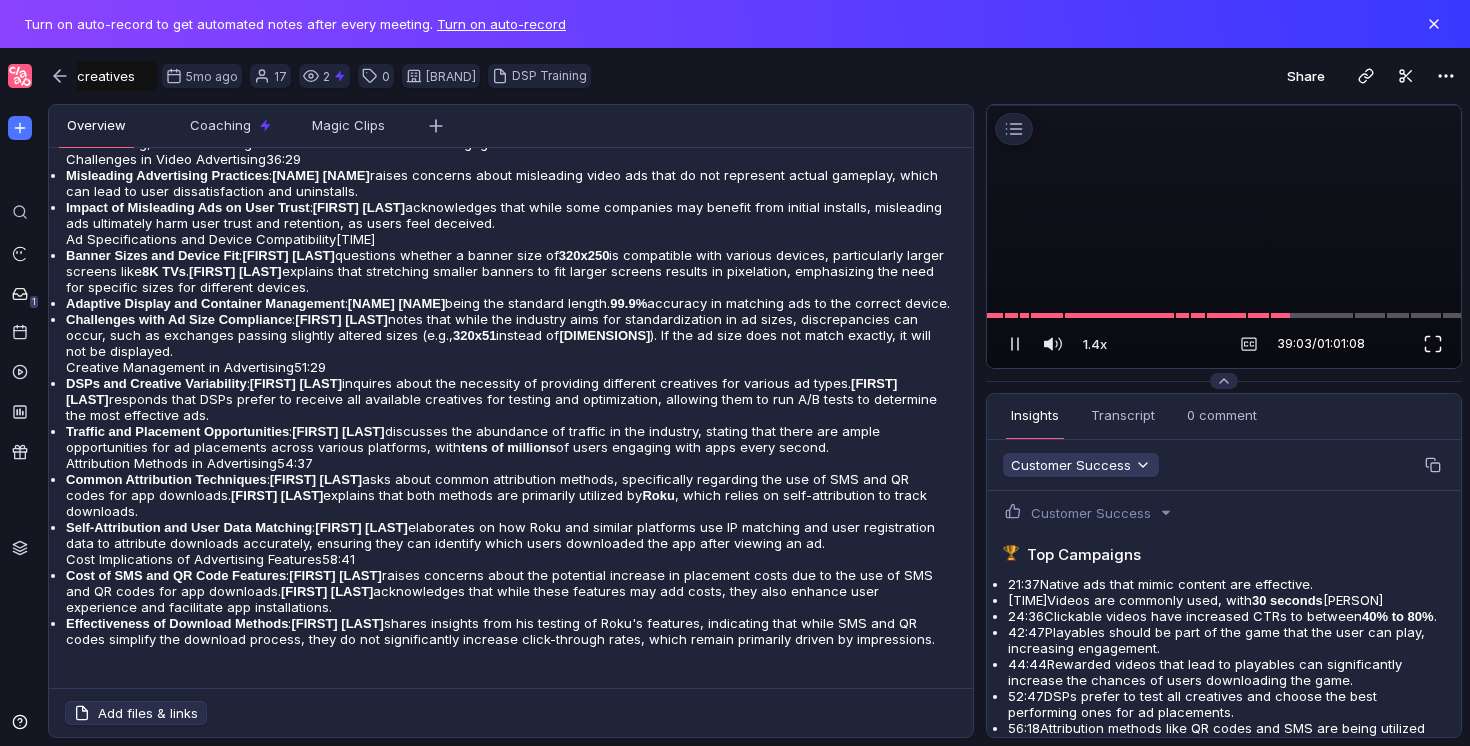 click at bounding box center (1433, 344) 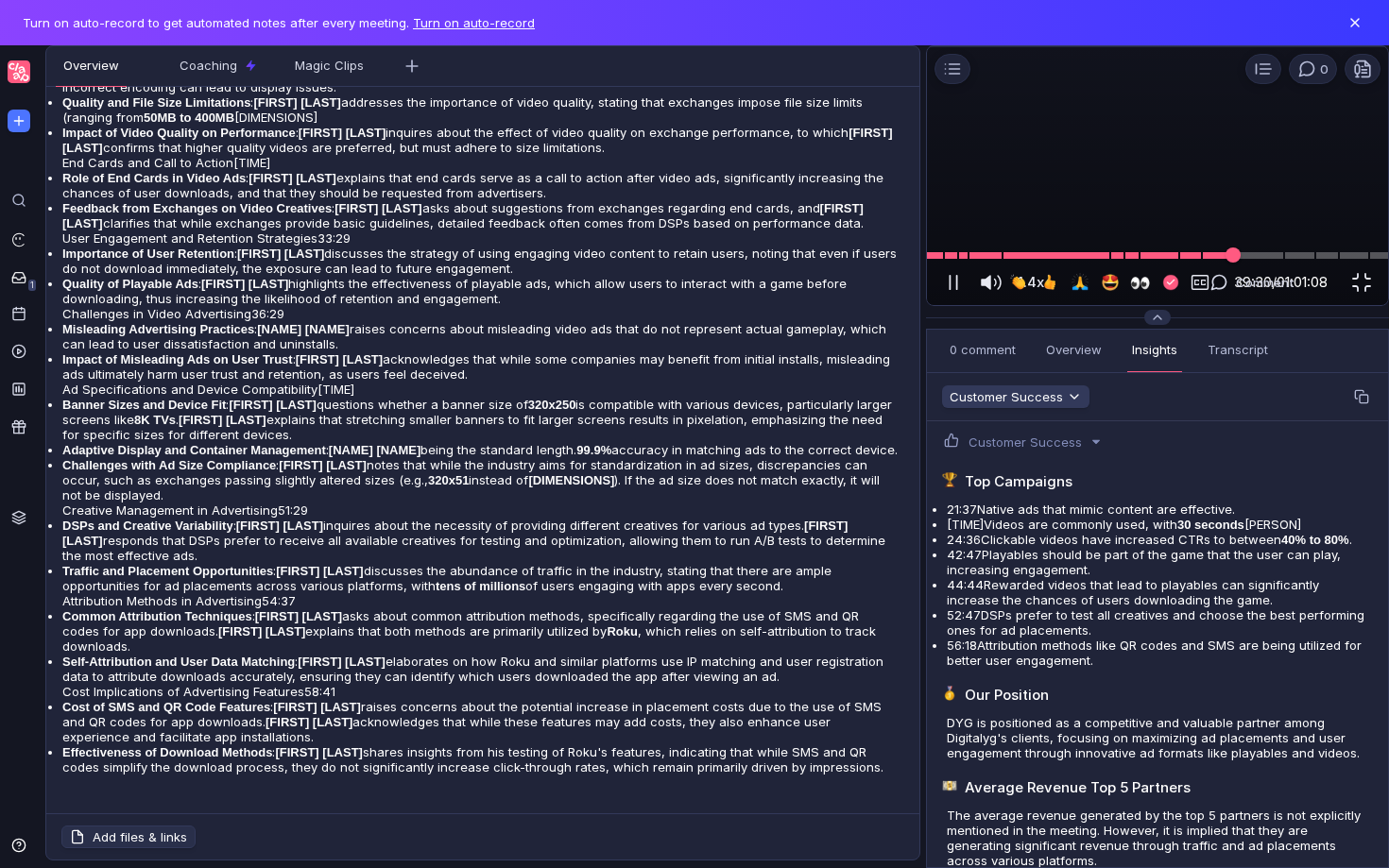 click at bounding box center (1158, 255) 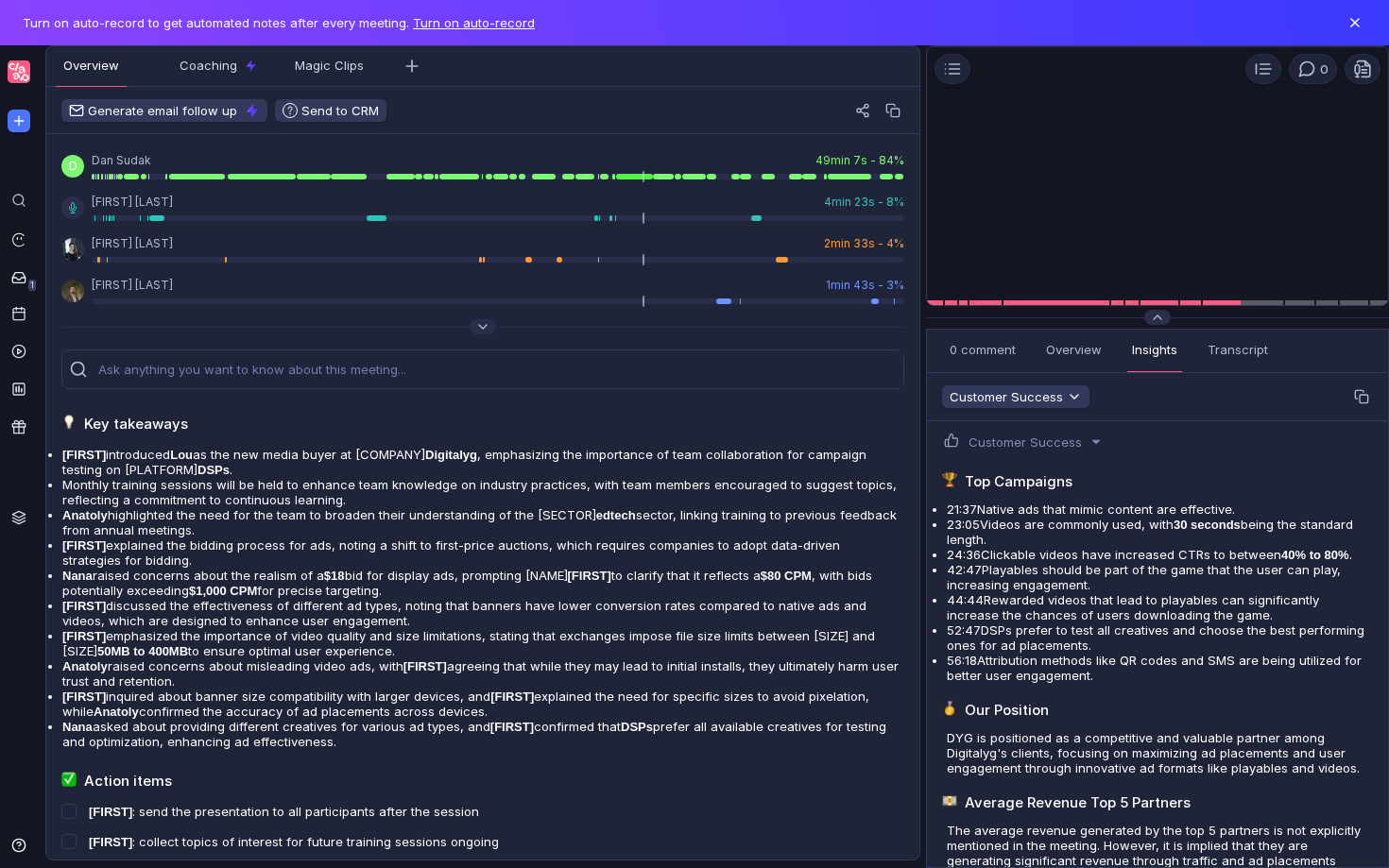 scroll, scrollTop: 0, scrollLeft: 0, axis: both 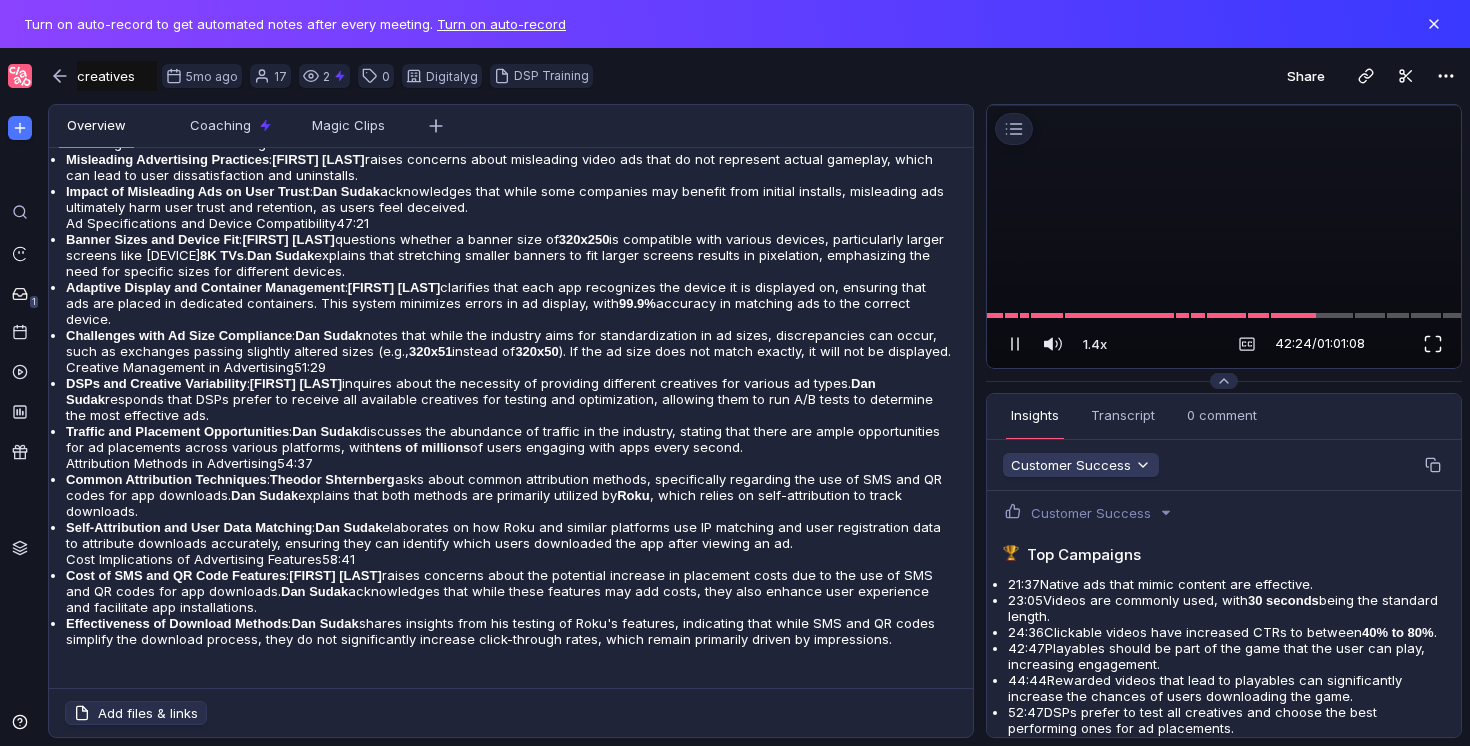 click at bounding box center (1433, 344) 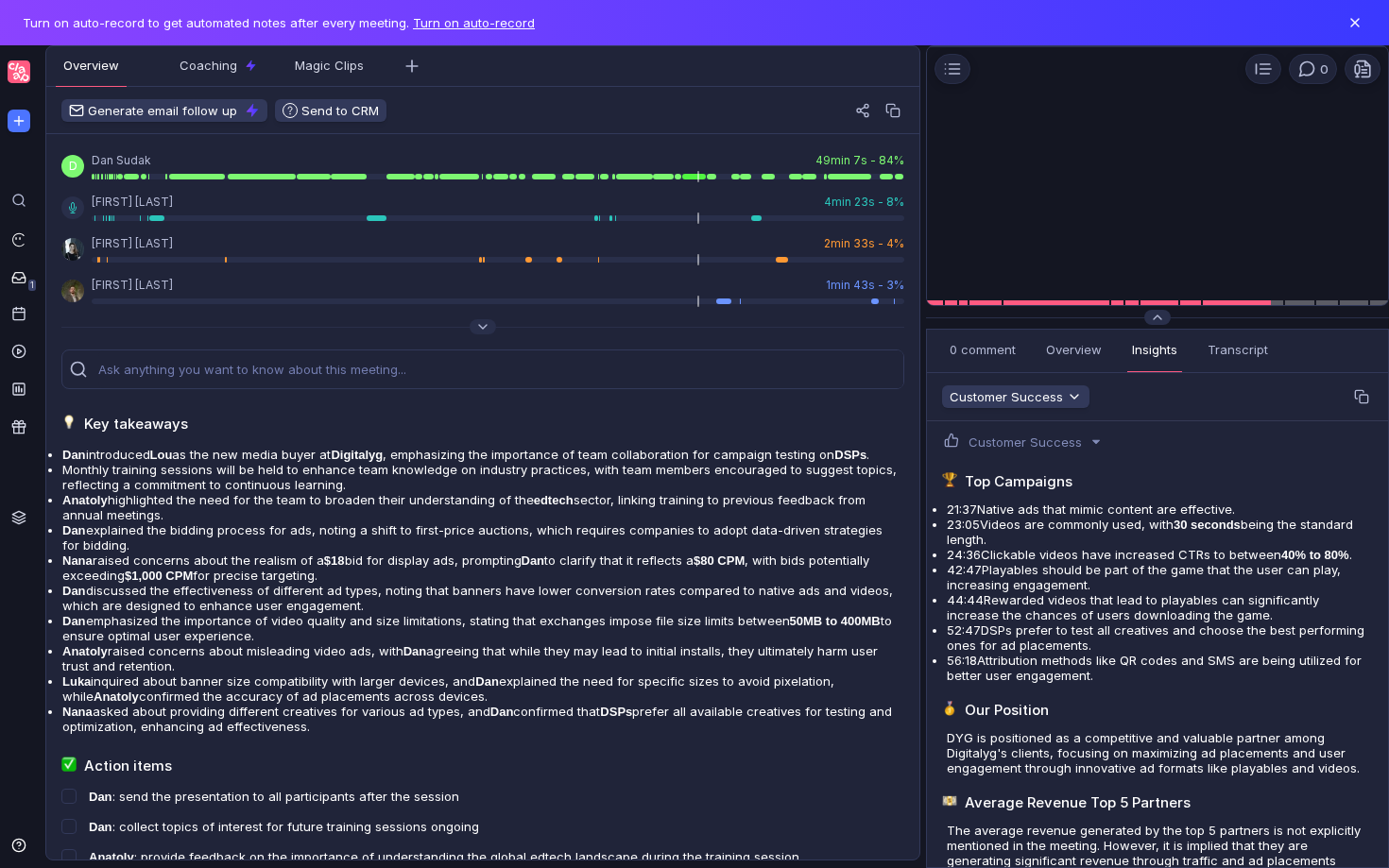 scroll, scrollTop: 0, scrollLeft: 0, axis: both 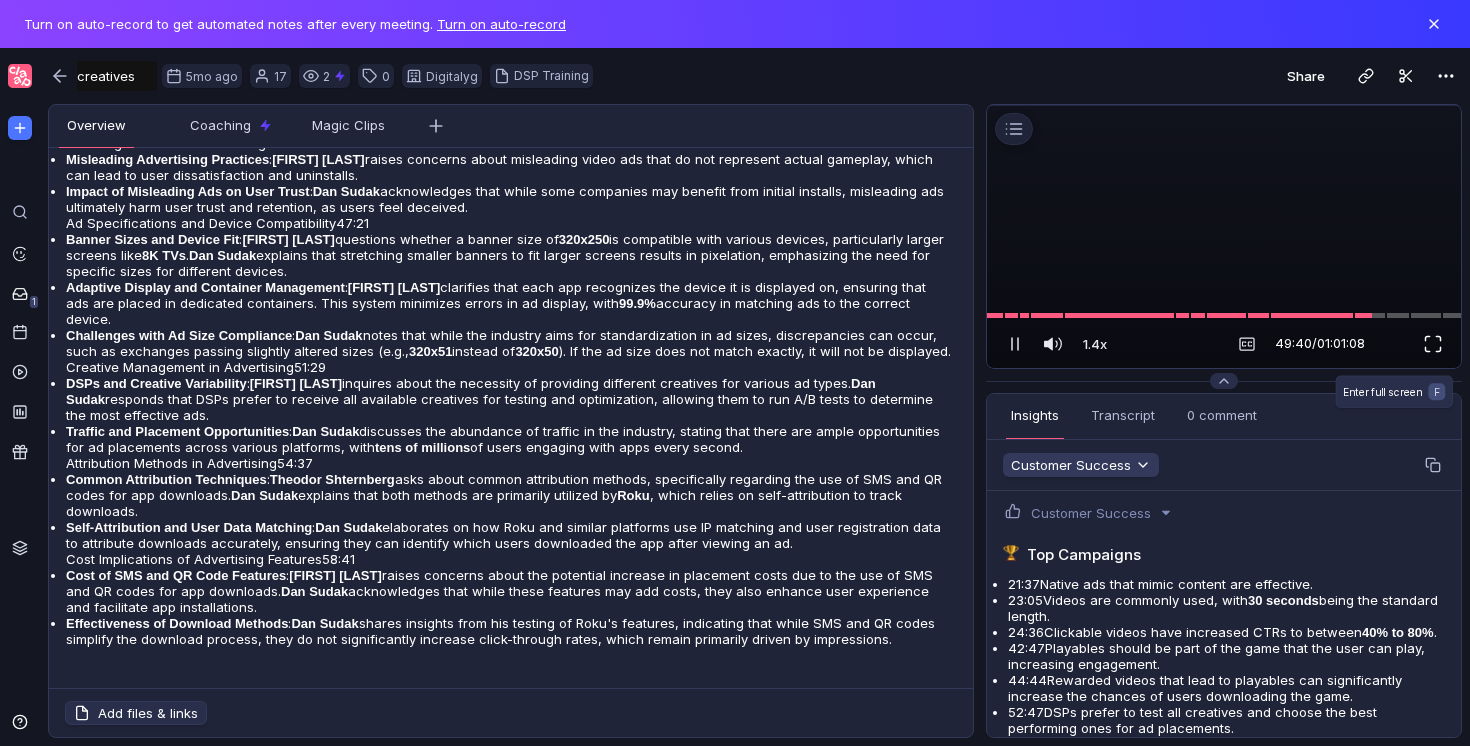 click at bounding box center [1433, 344] 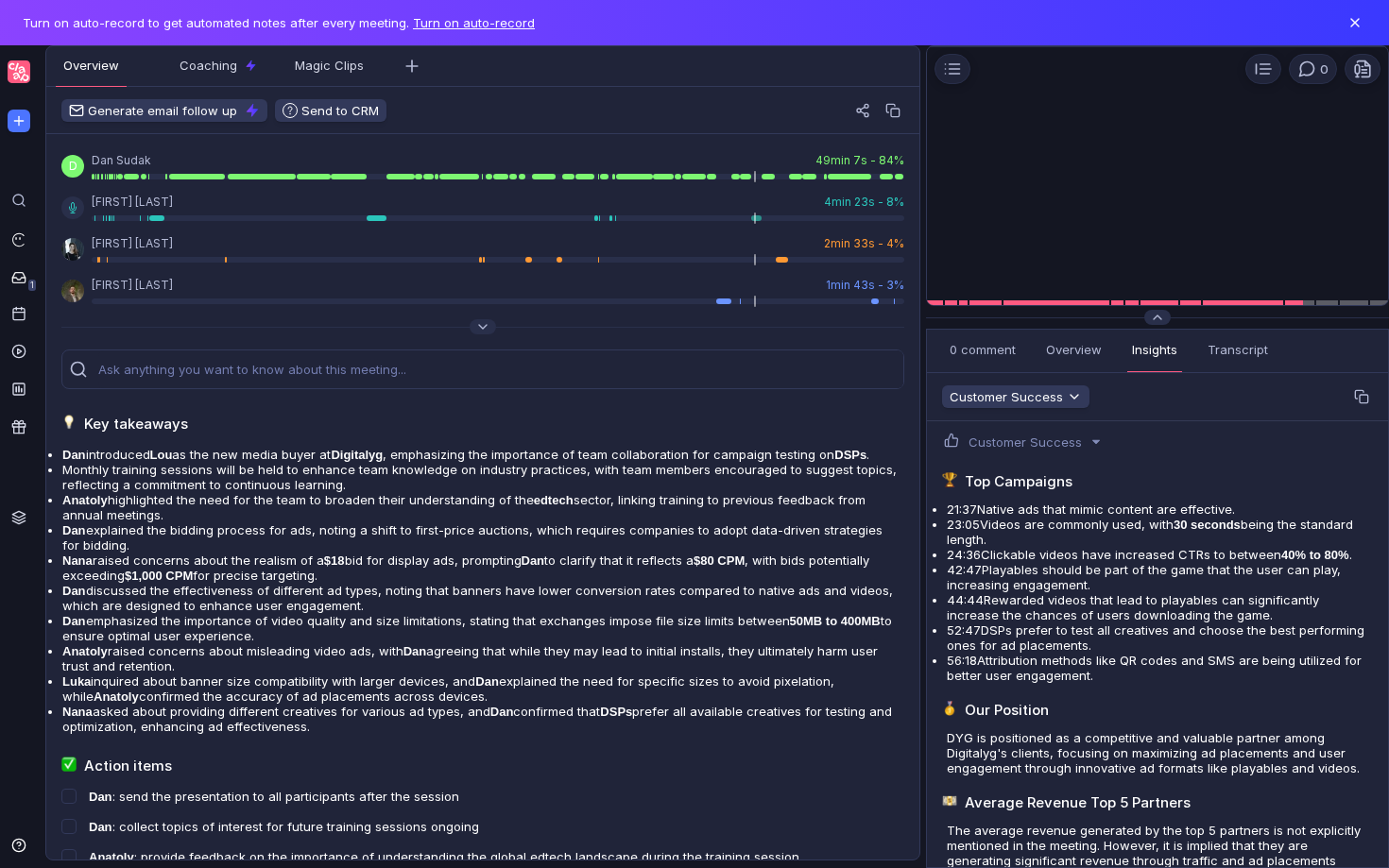 scroll, scrollTop: 0, scrollLeft: 0, axis: both 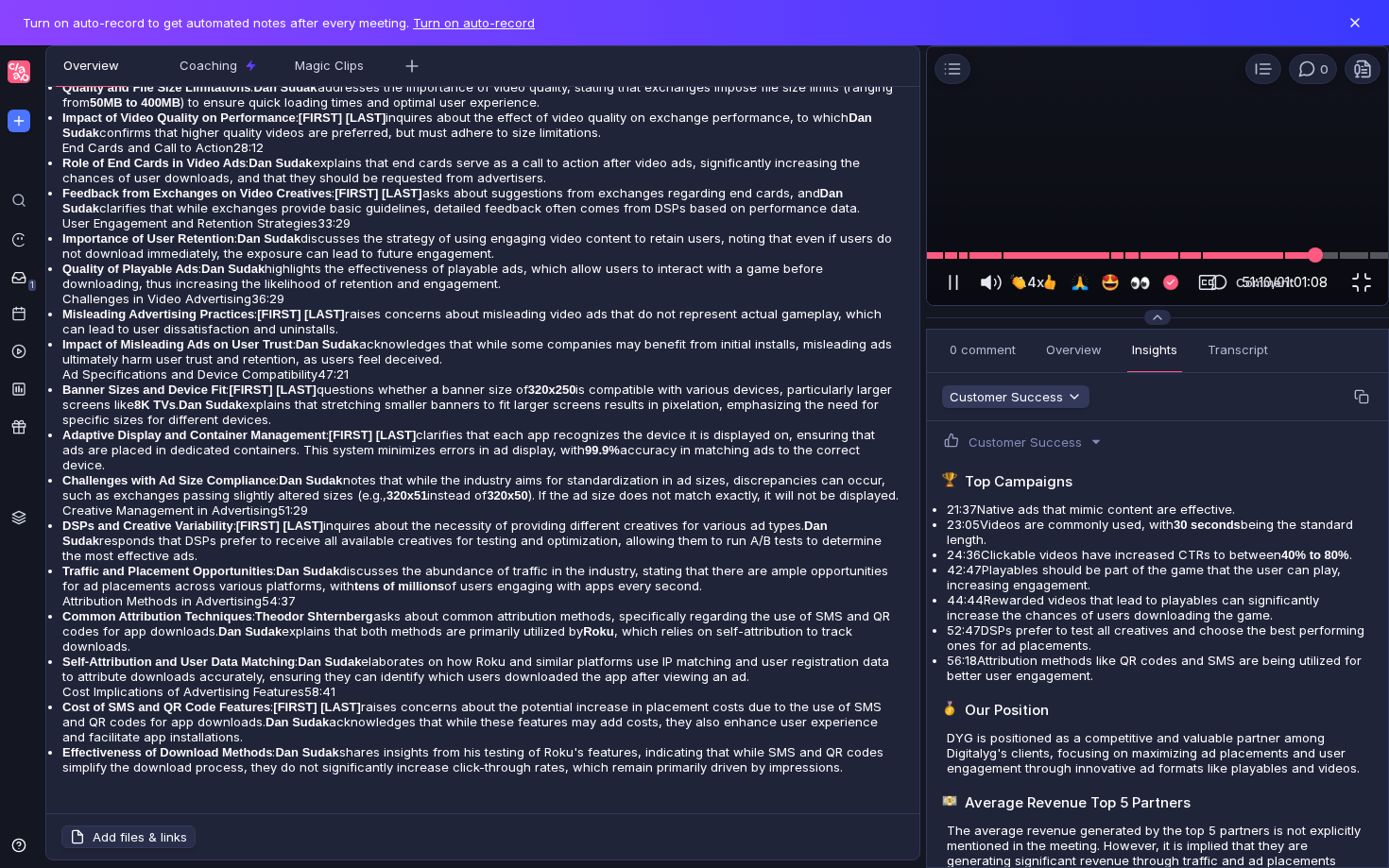 click at bounding box center [1158, 255] 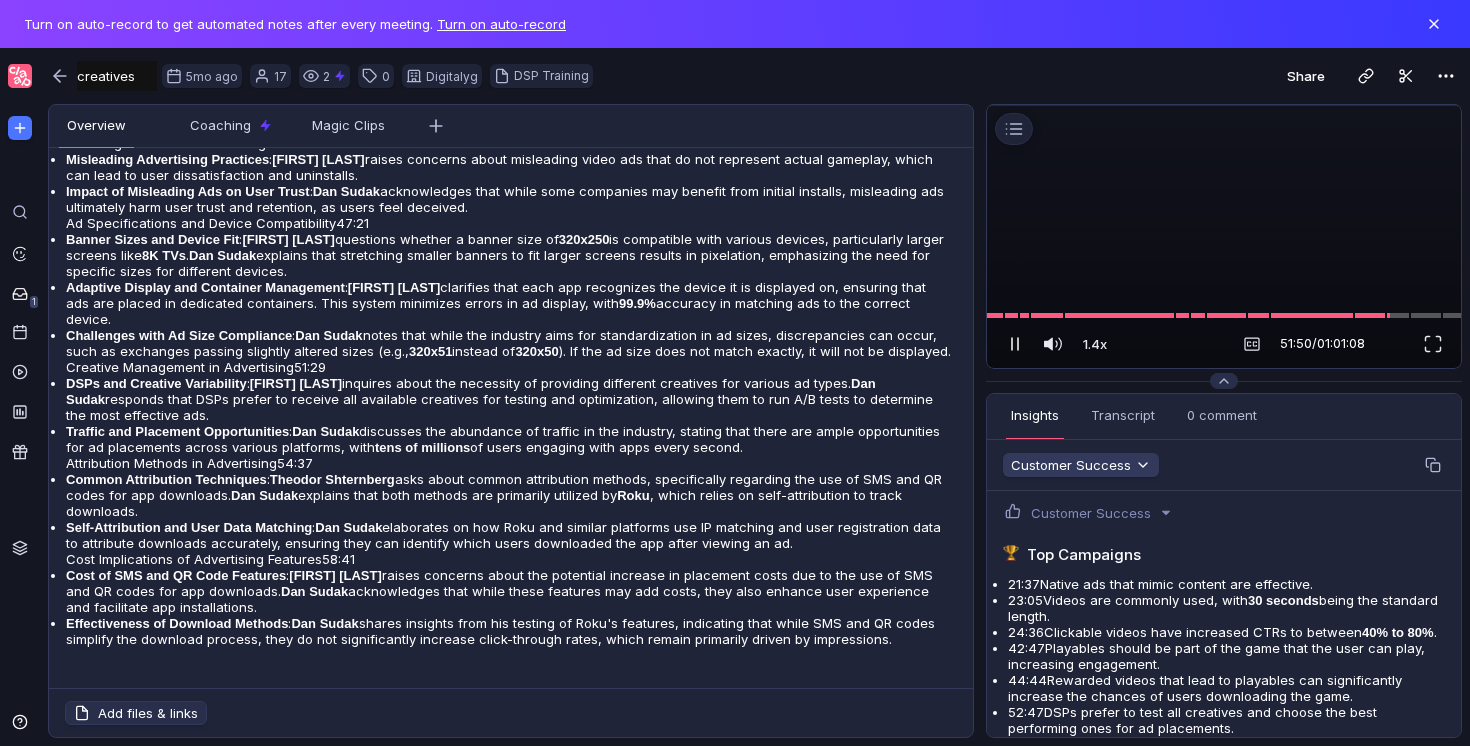 click at bounding box center (1015, 344) 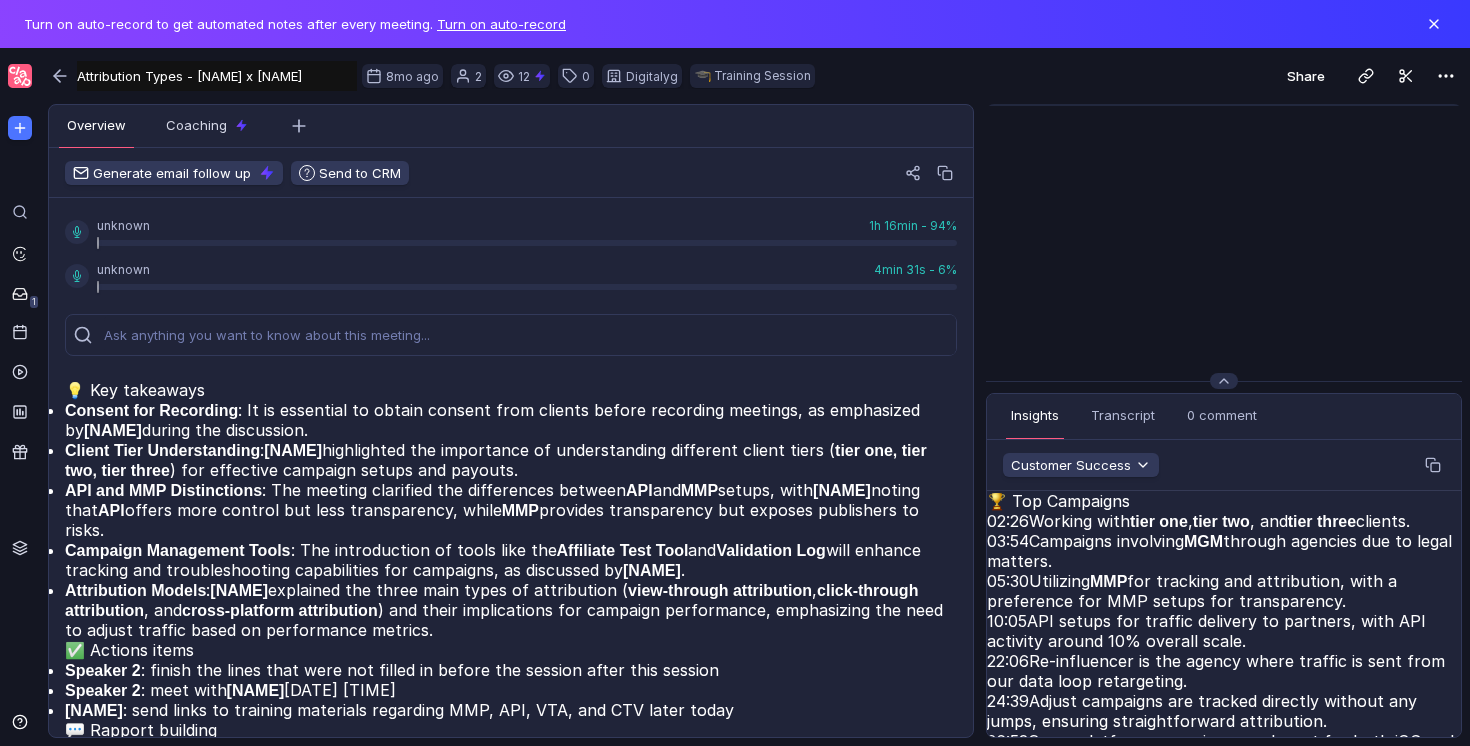 scroll, scrollTop: 0, scrollLeft: 0, axis: both 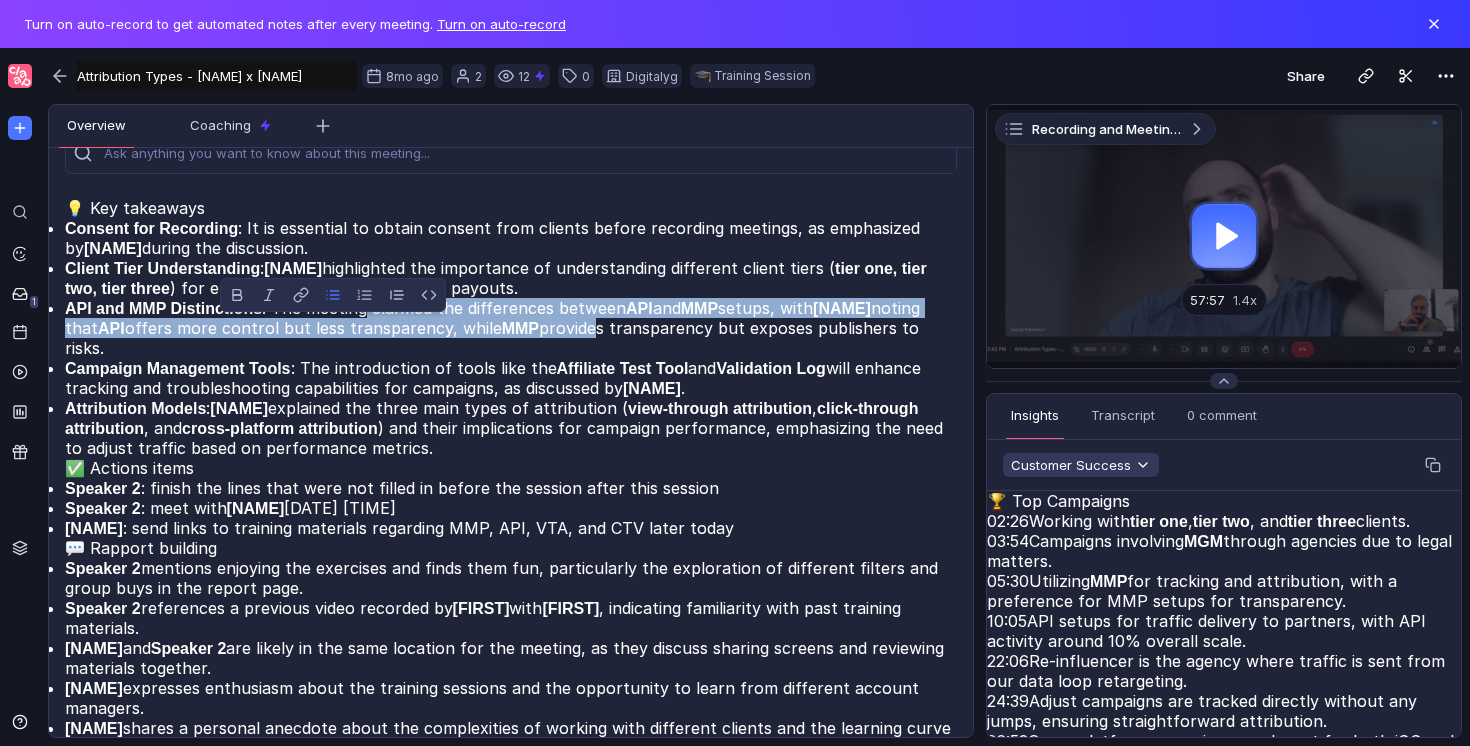 drag, startPoint x: 329, startPoint y: 323, endPoint x: 384, endPoint y: 341, distance: 57.870544 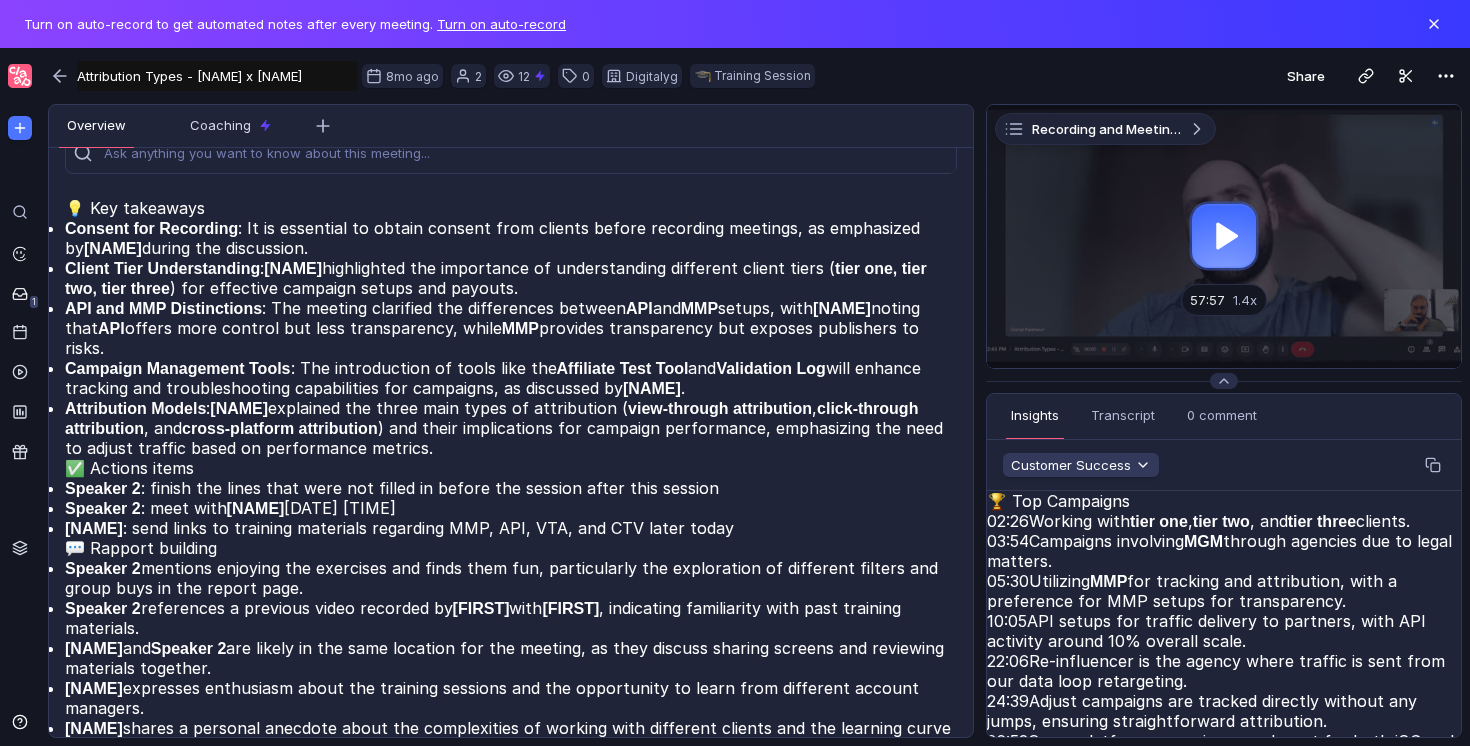click on "API and MMP Distinctions : The meeting clarified the differences between  API  and  MMP  setups, with  Ynon  noting that  API  offers more control but less transparency, while  MMP  provides transparency but exposes publishers to risks." at bounding box center (511, 238) 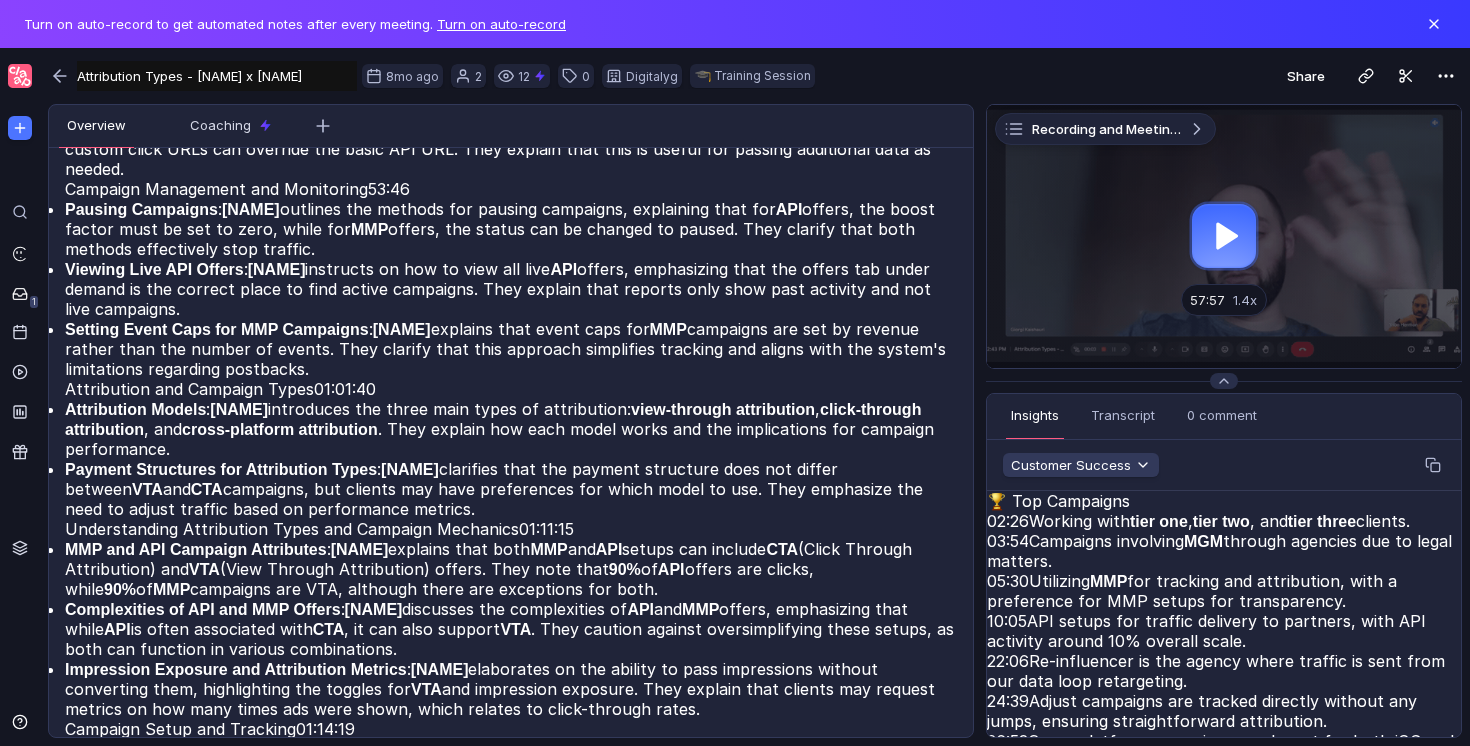 scroll, scrollTop: 2250, scrollLeft: 0, axis: vertical 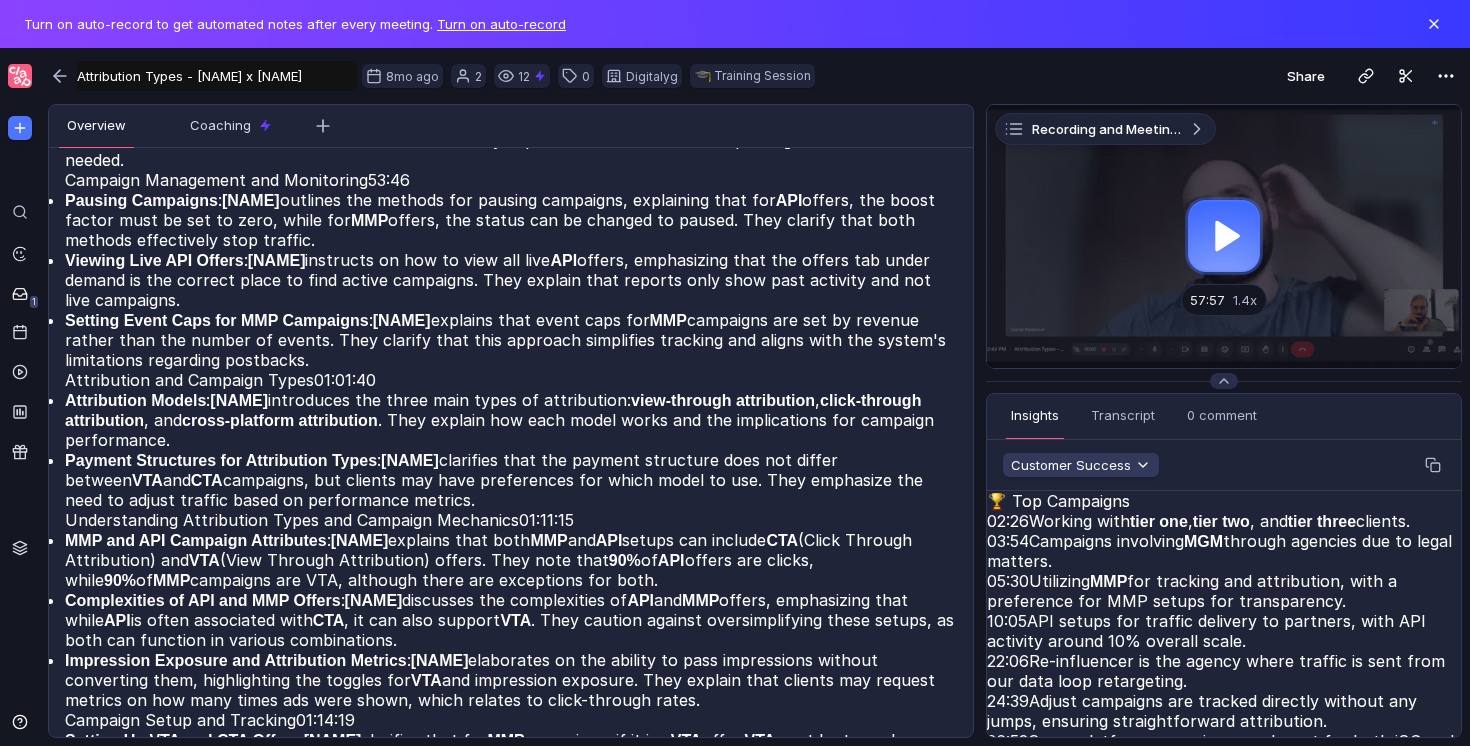 click at bounding box center (1224, 236) 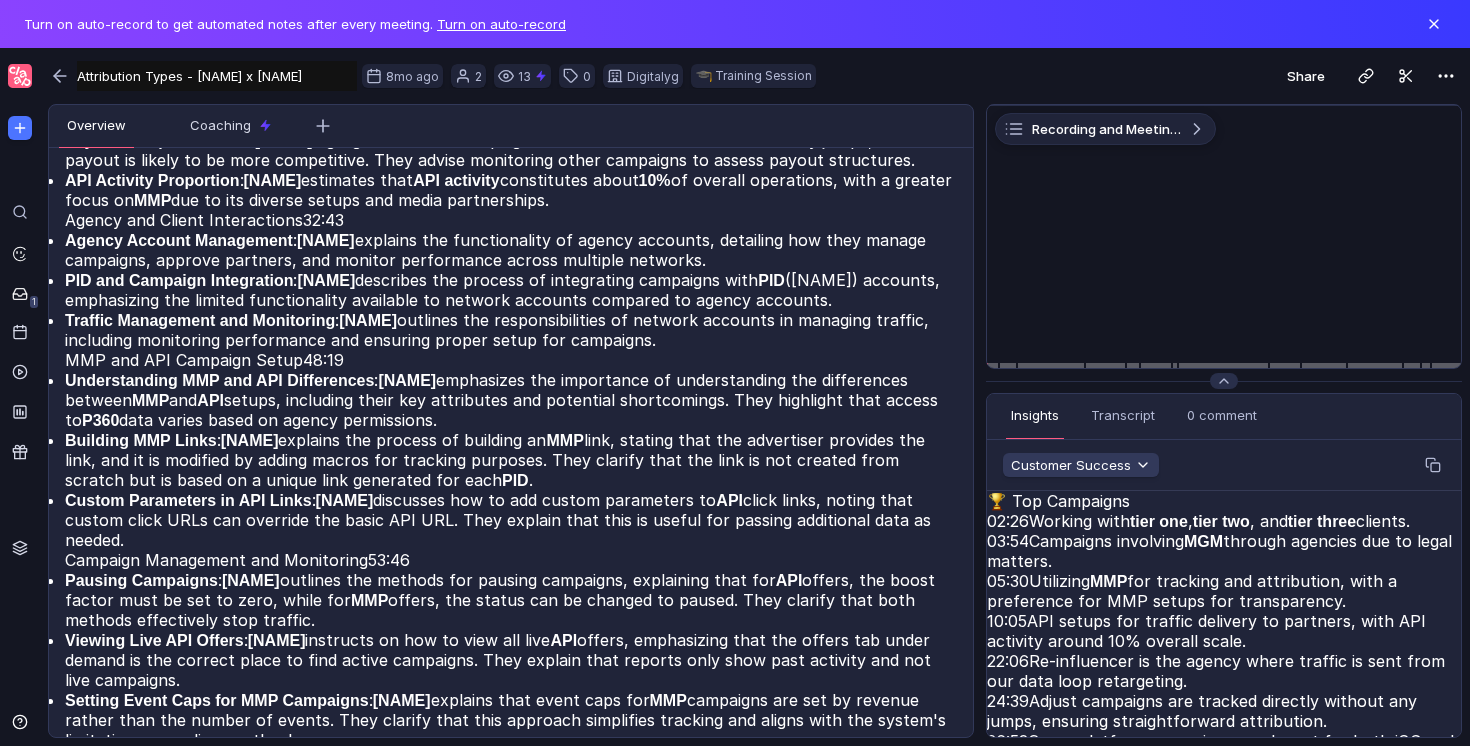 scroll, scrollTop: 1867, scrollLeft: 0, axis: vertical 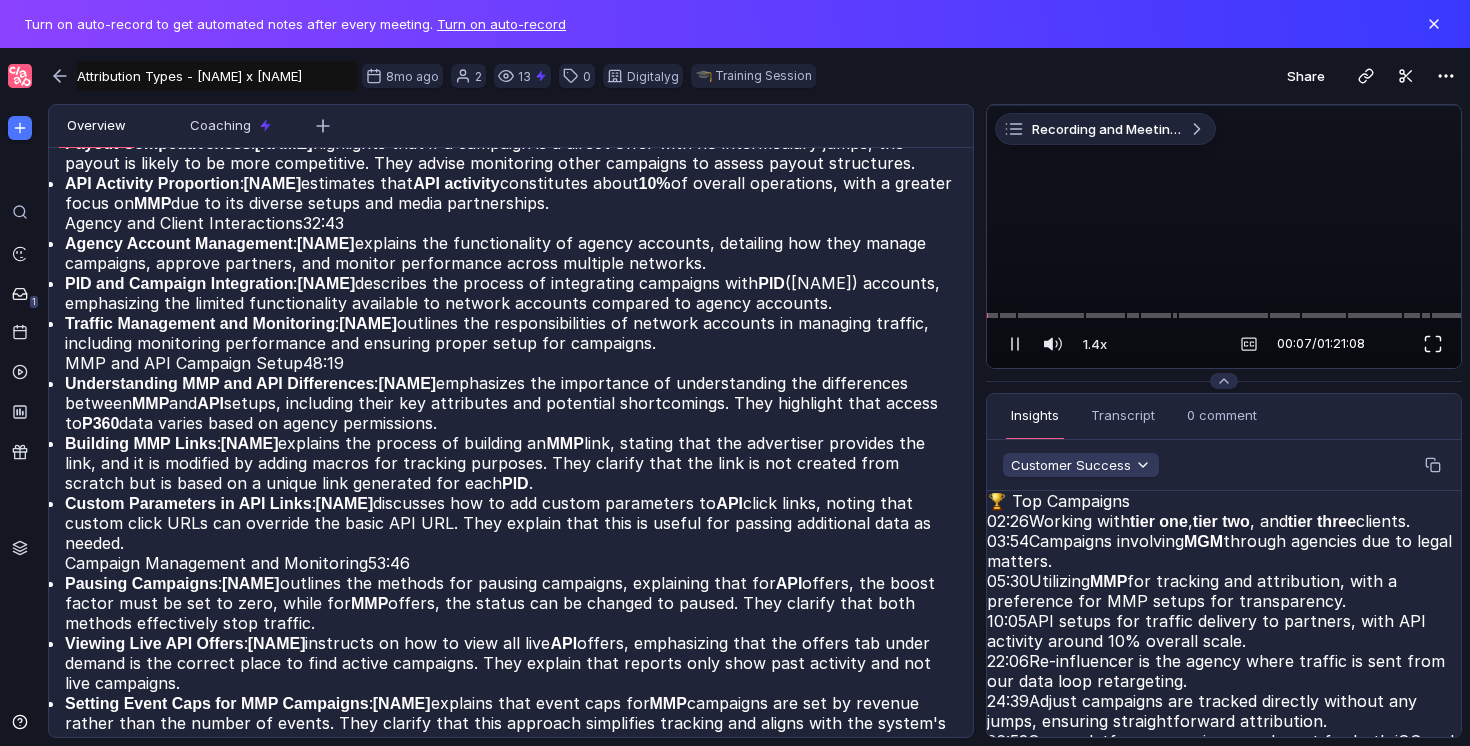 click at bounding box center (1433, 344) 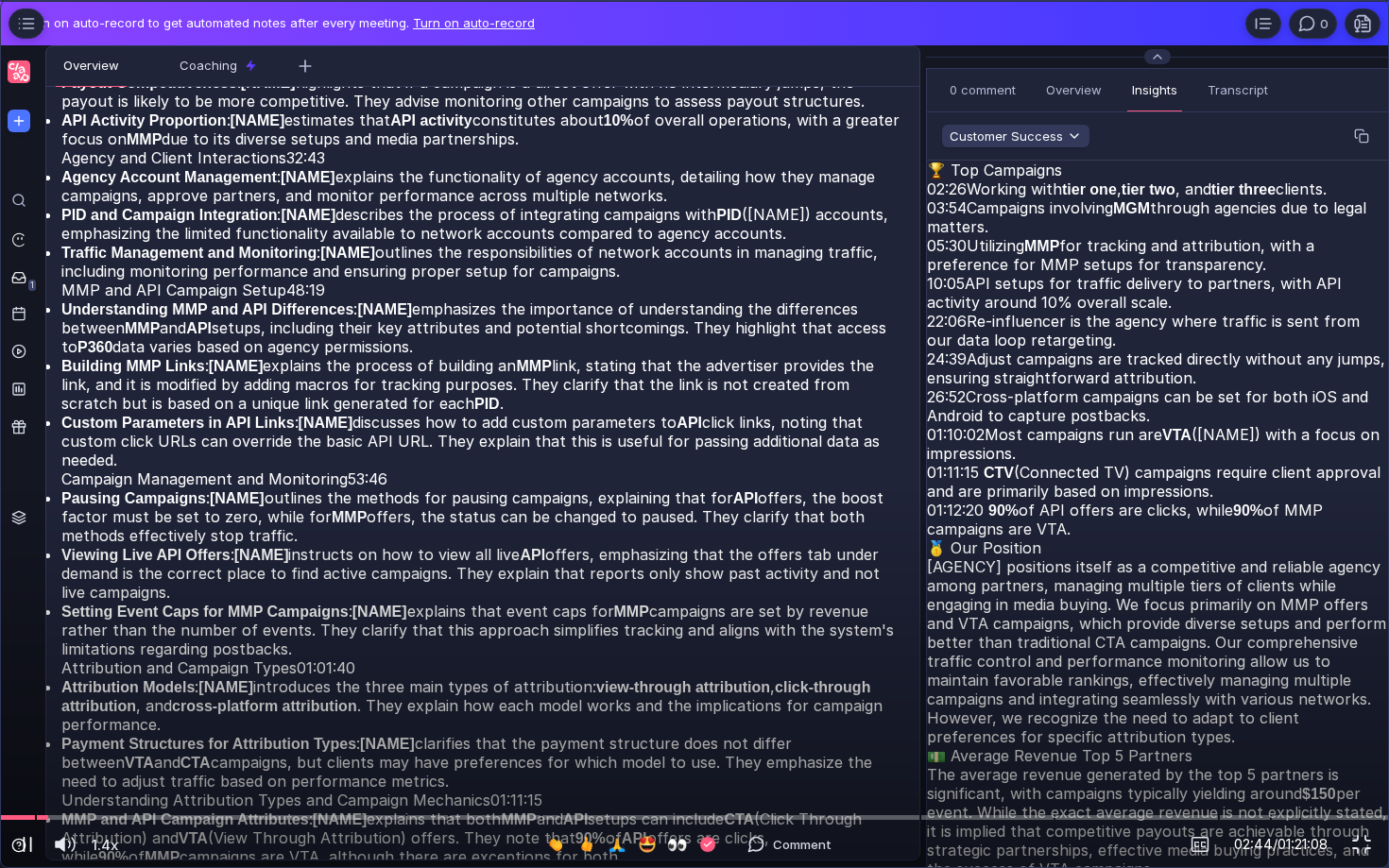 click at bounding box center (27, 844) 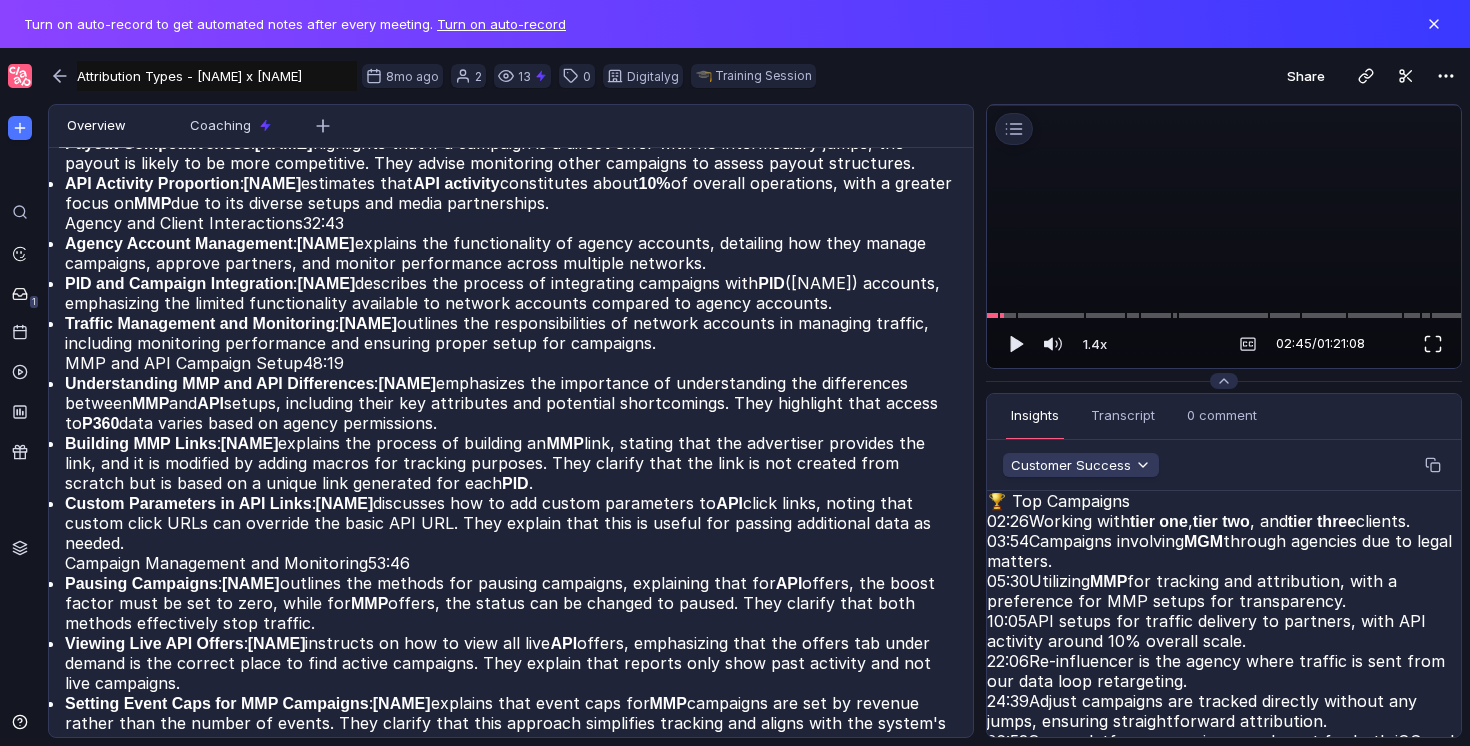 click at bounding box center (1433, 344) 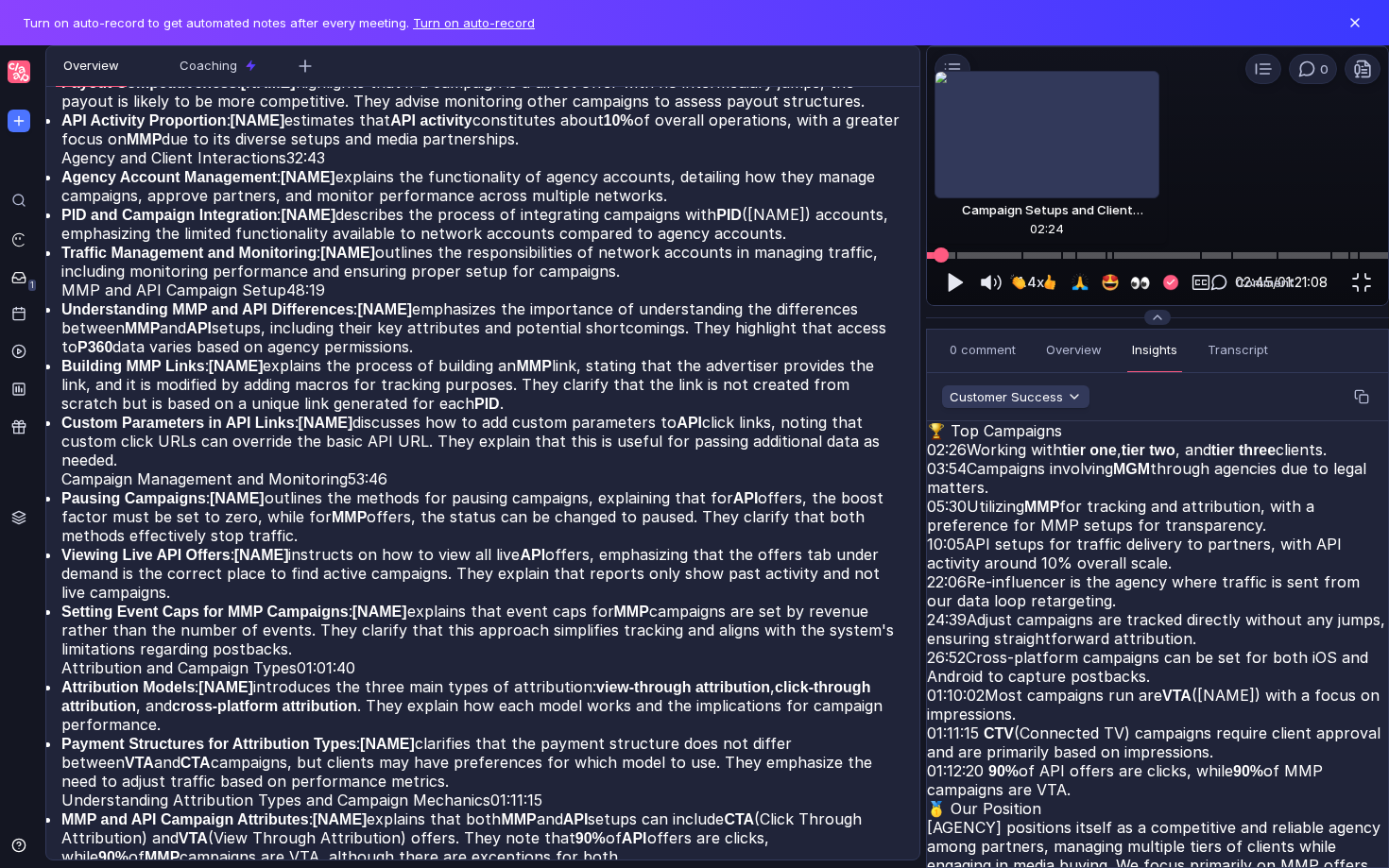 click at bounding box center (941, 255) 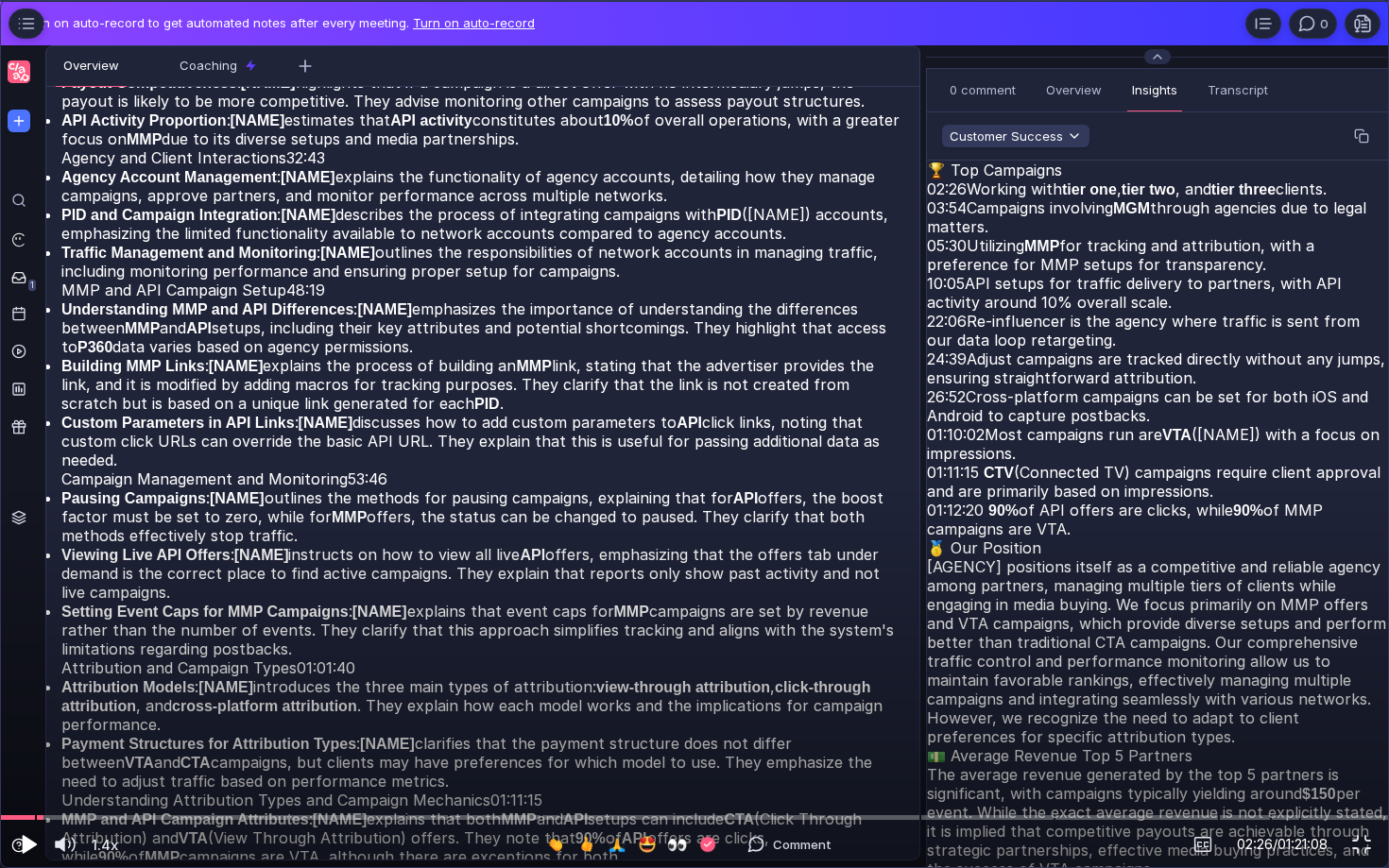 click at bounding box center [27, 844] 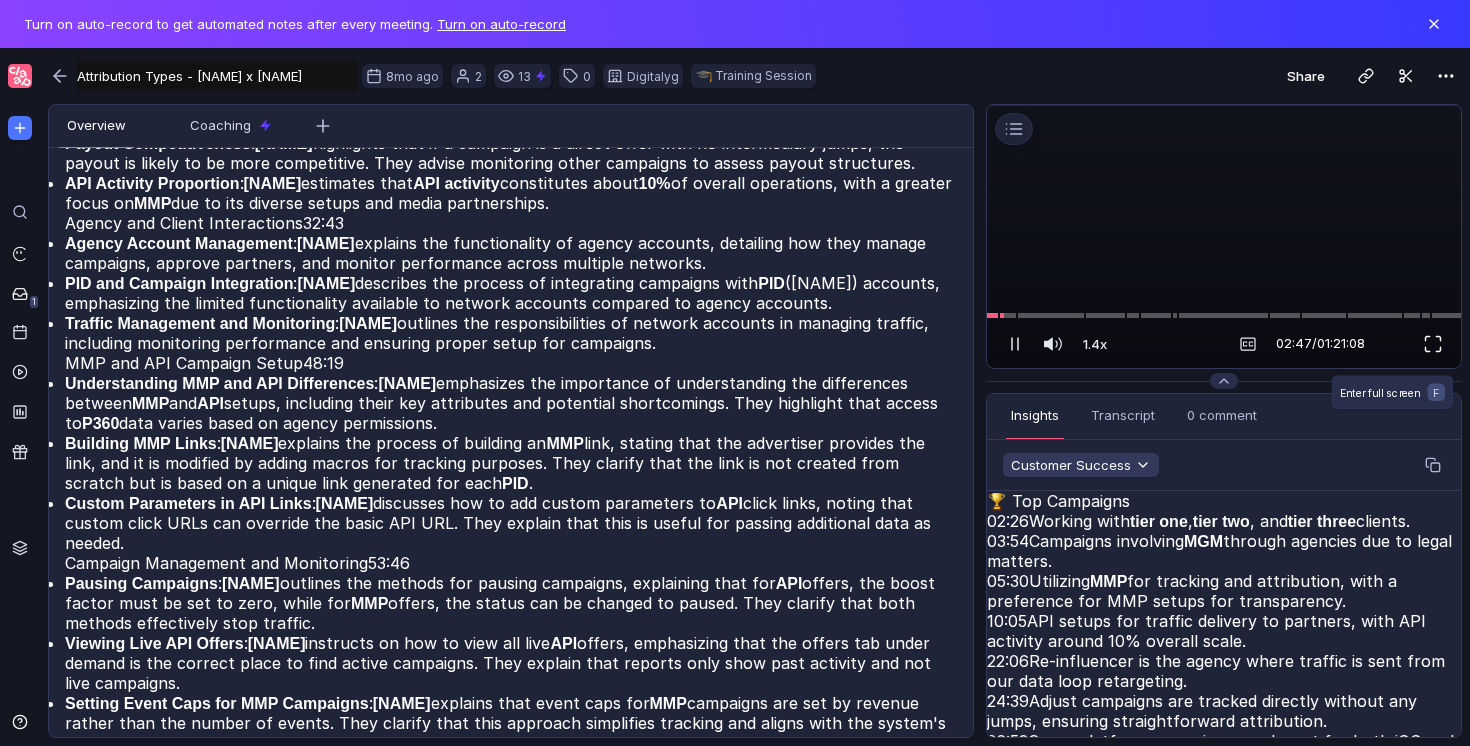 click at bounding box center [1433, 343] 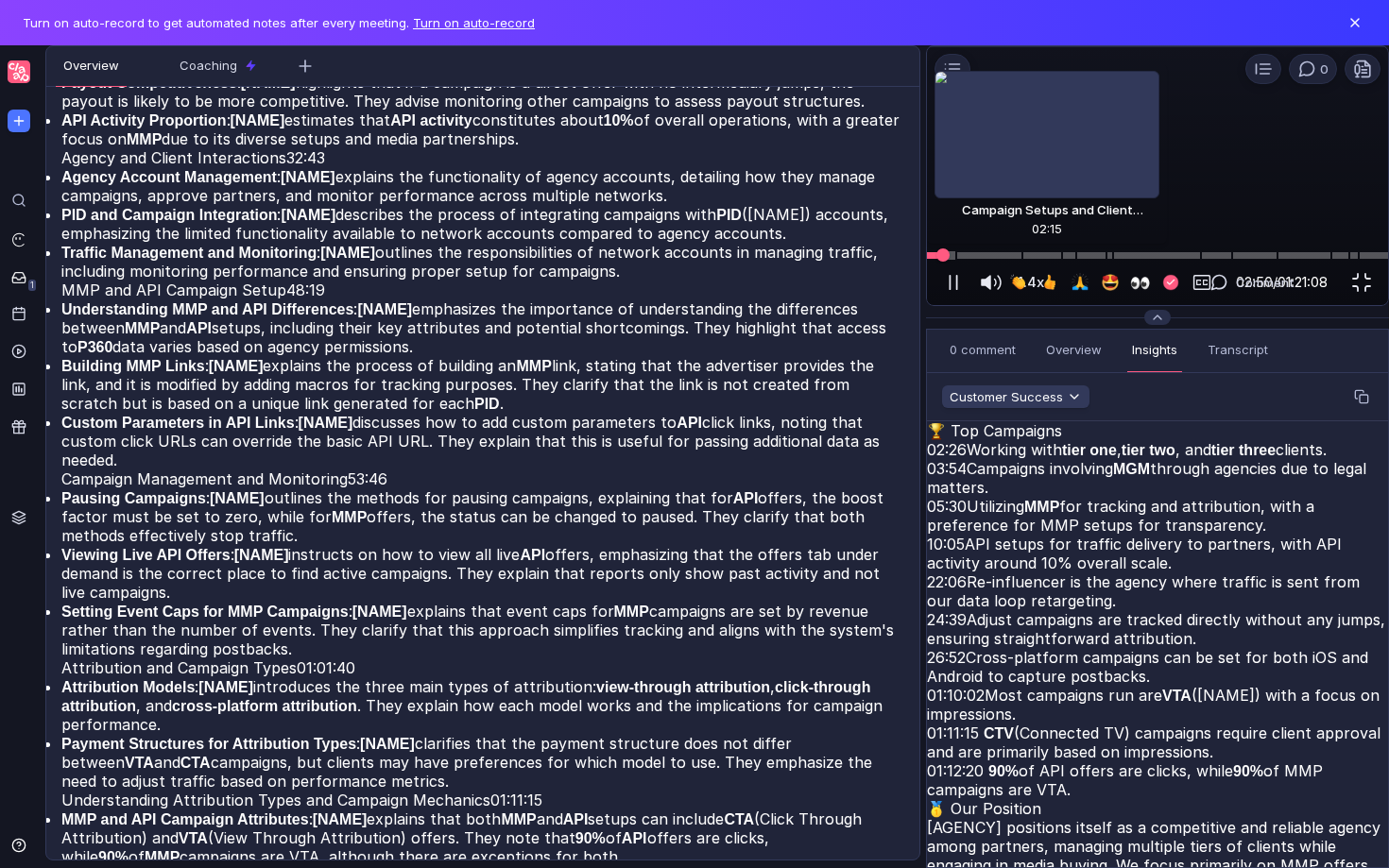 click at bounding box center (1158, 255) 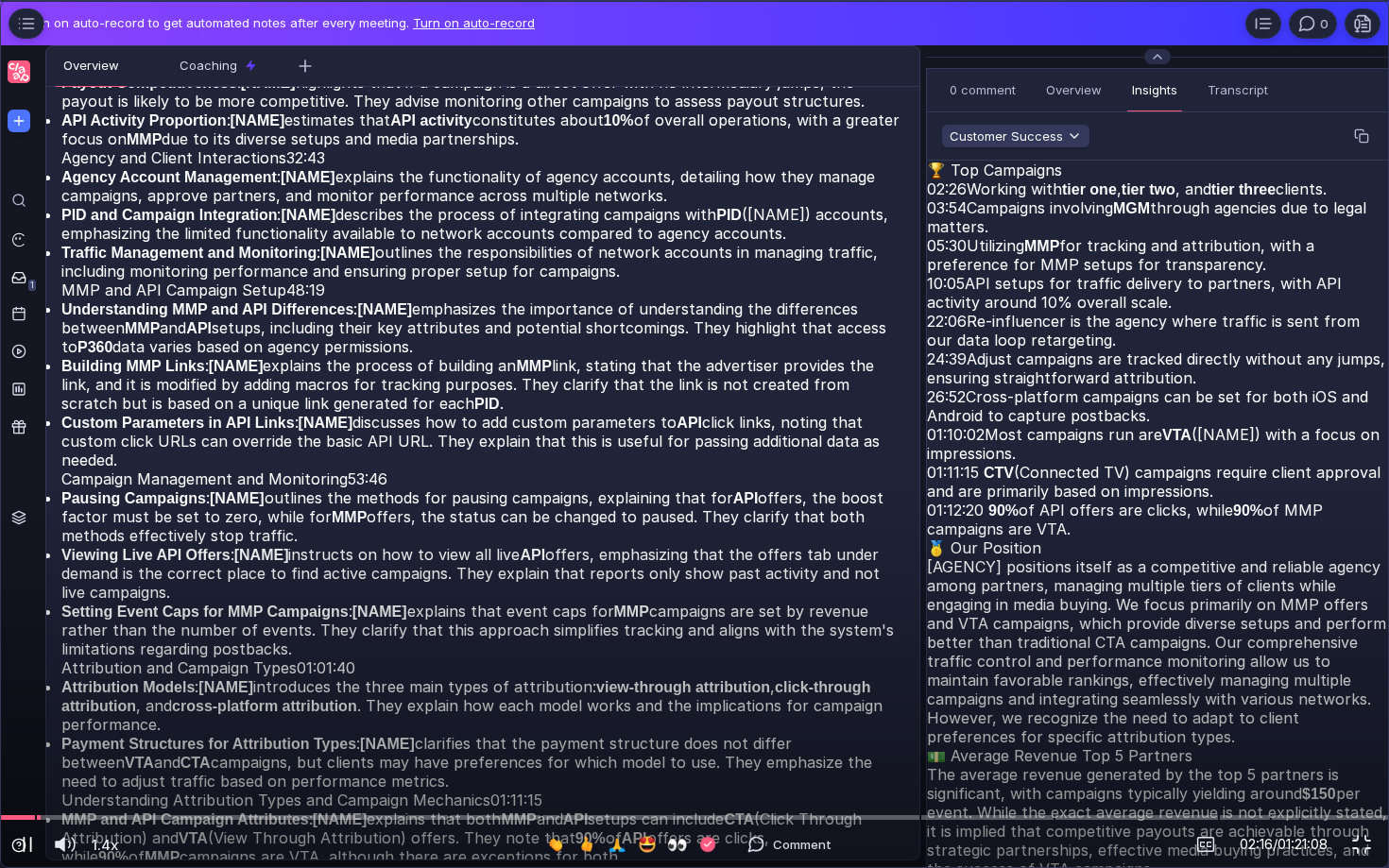 click at bounding box center (27, 844) 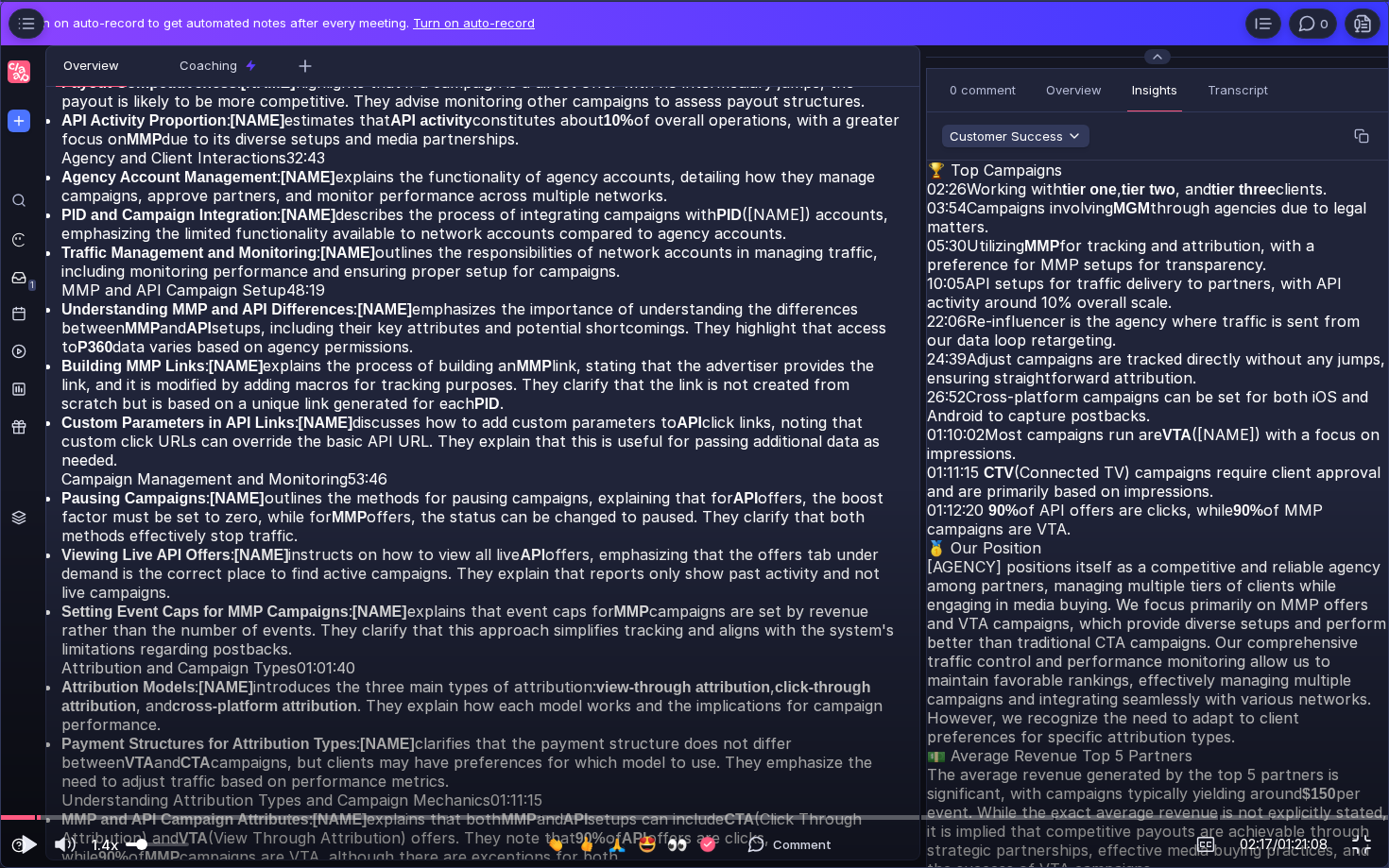 click on "1.4x" at bounding box center (105, 844) 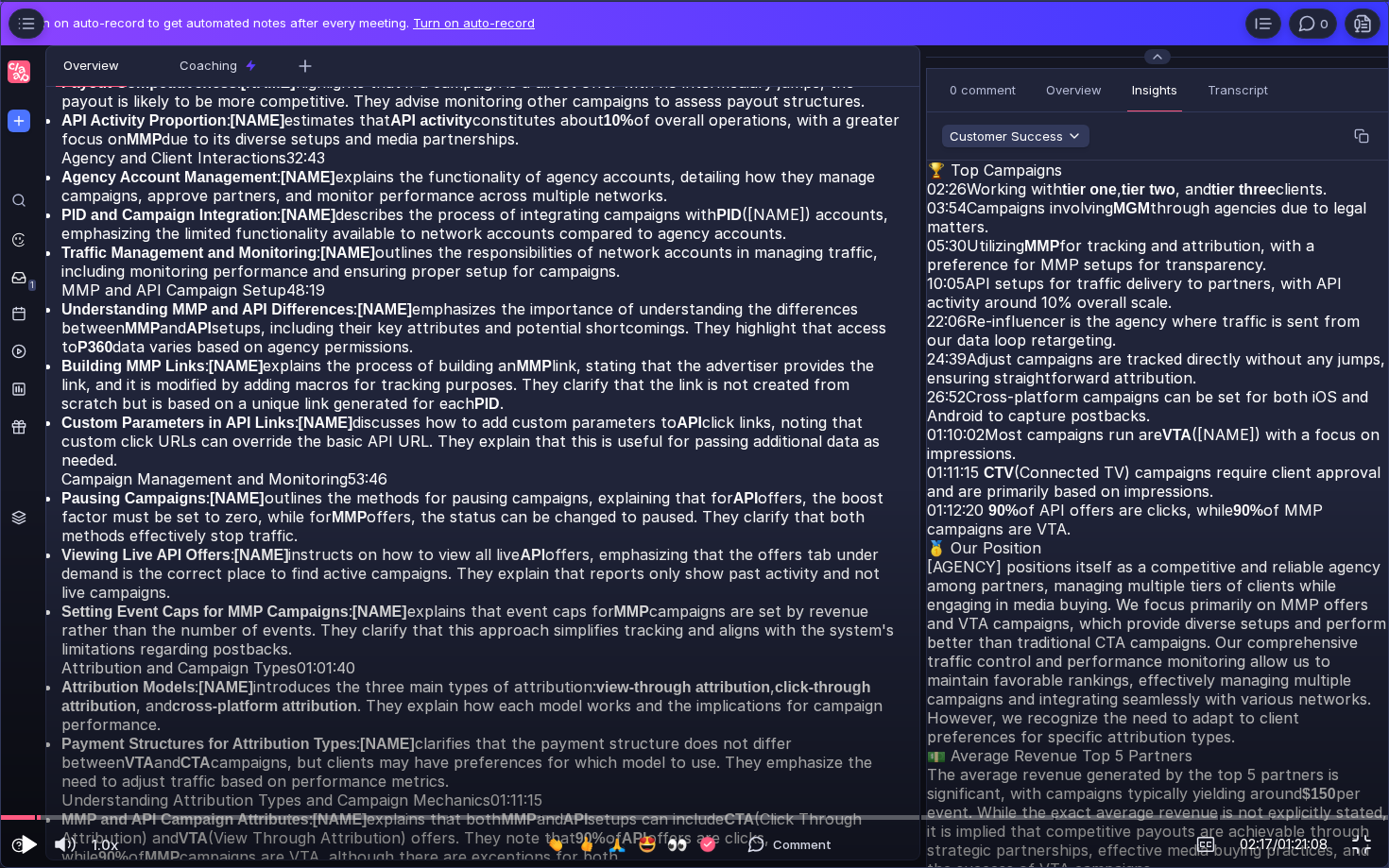 click at bounding box center [29, 844] 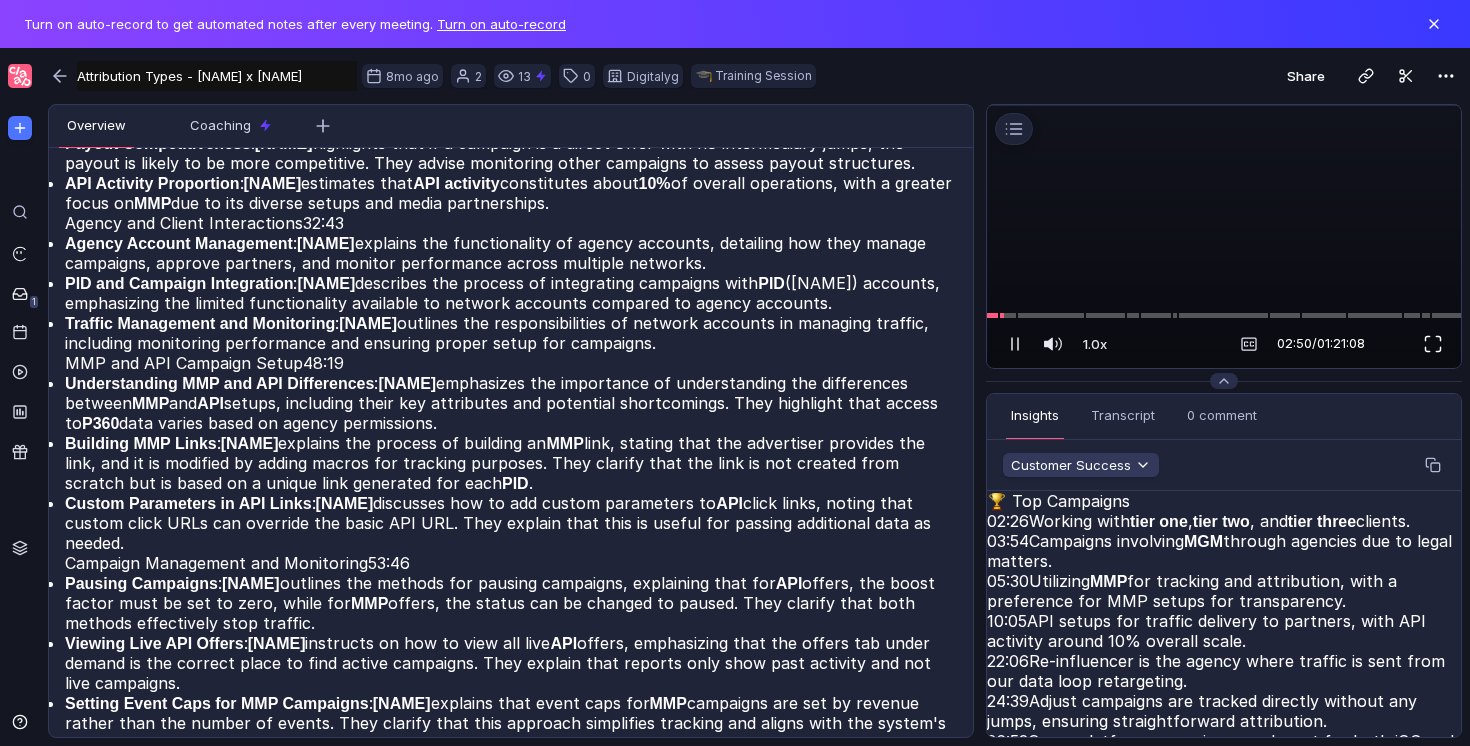 click at bounding box center (1433, 344) 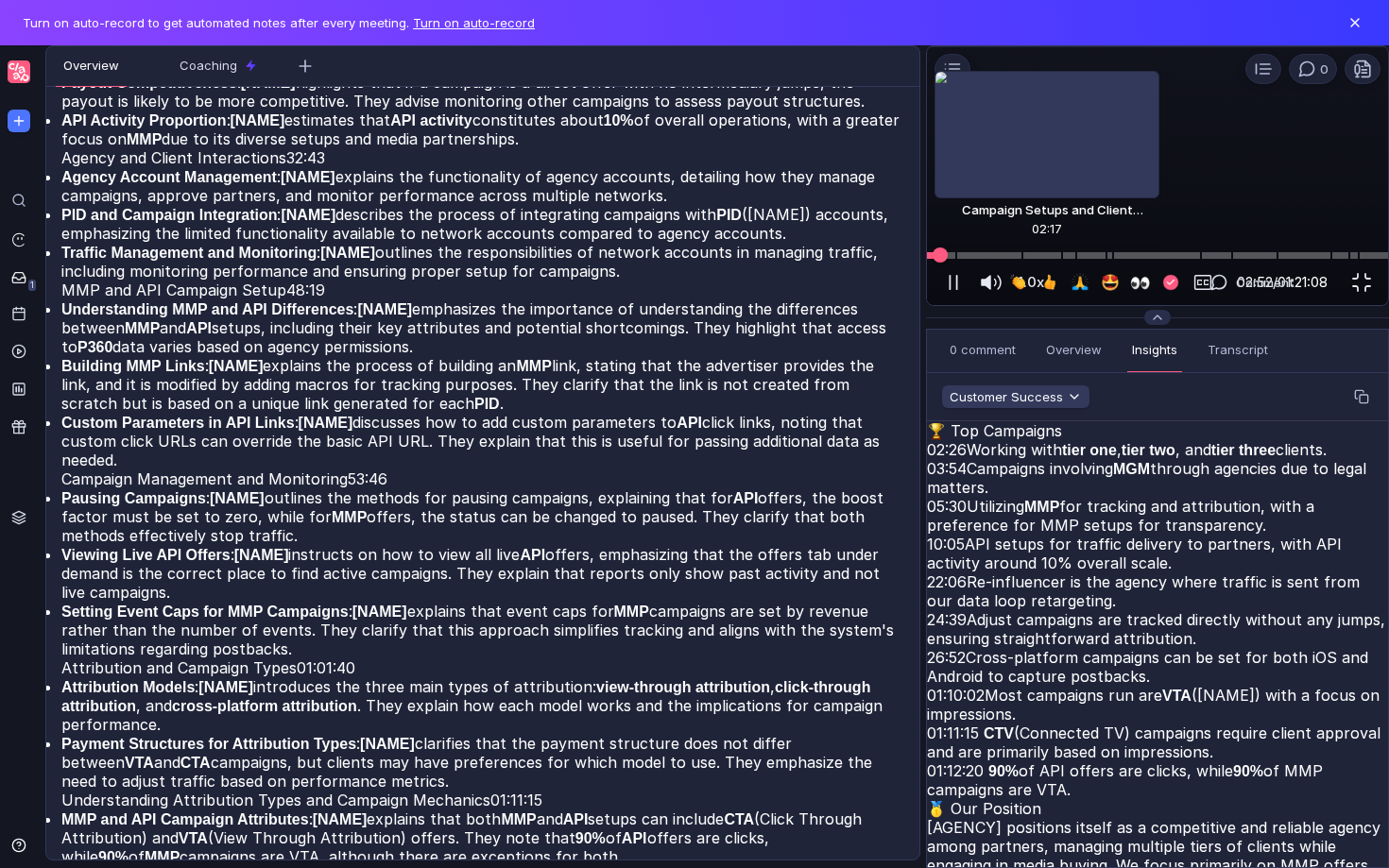 click at bounding box center [1158, 255] 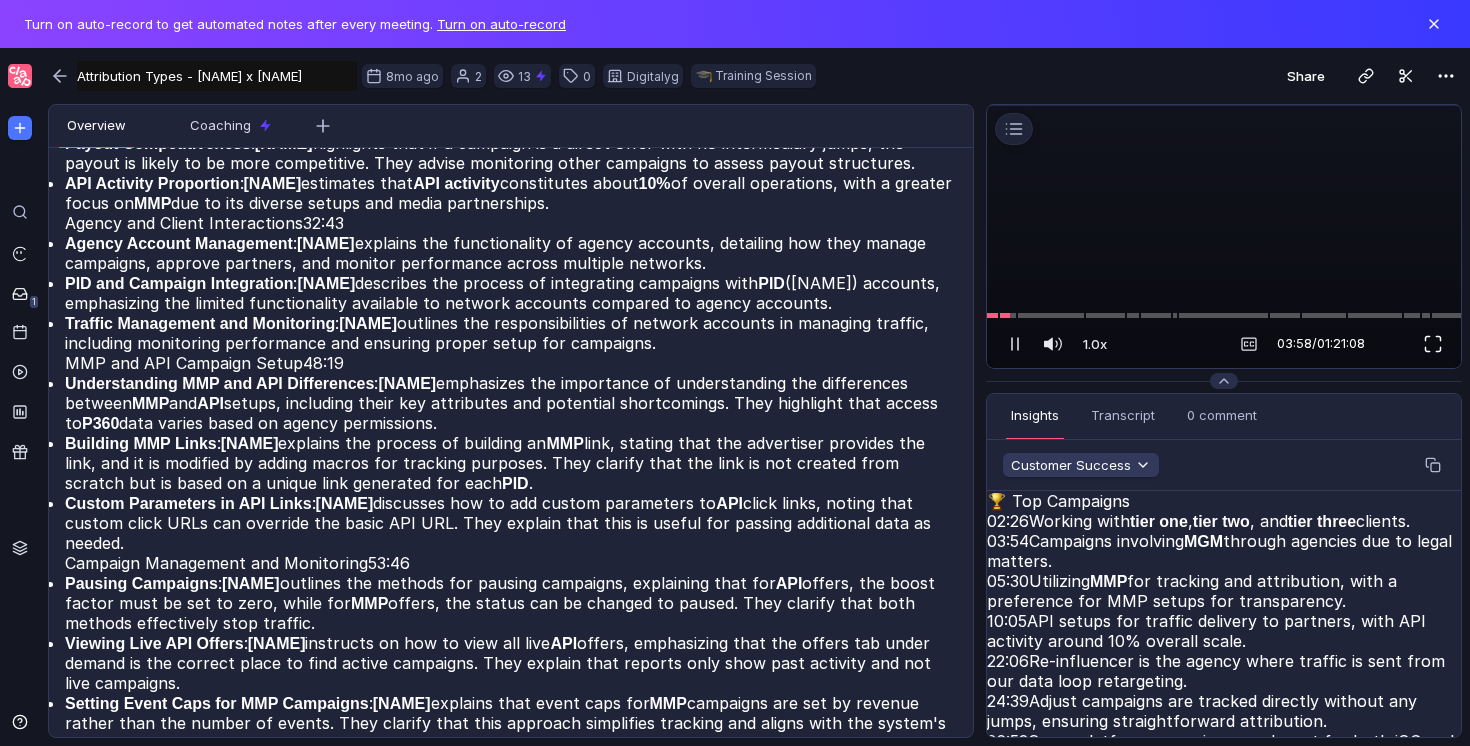 click at bounding box center [1433, 344] 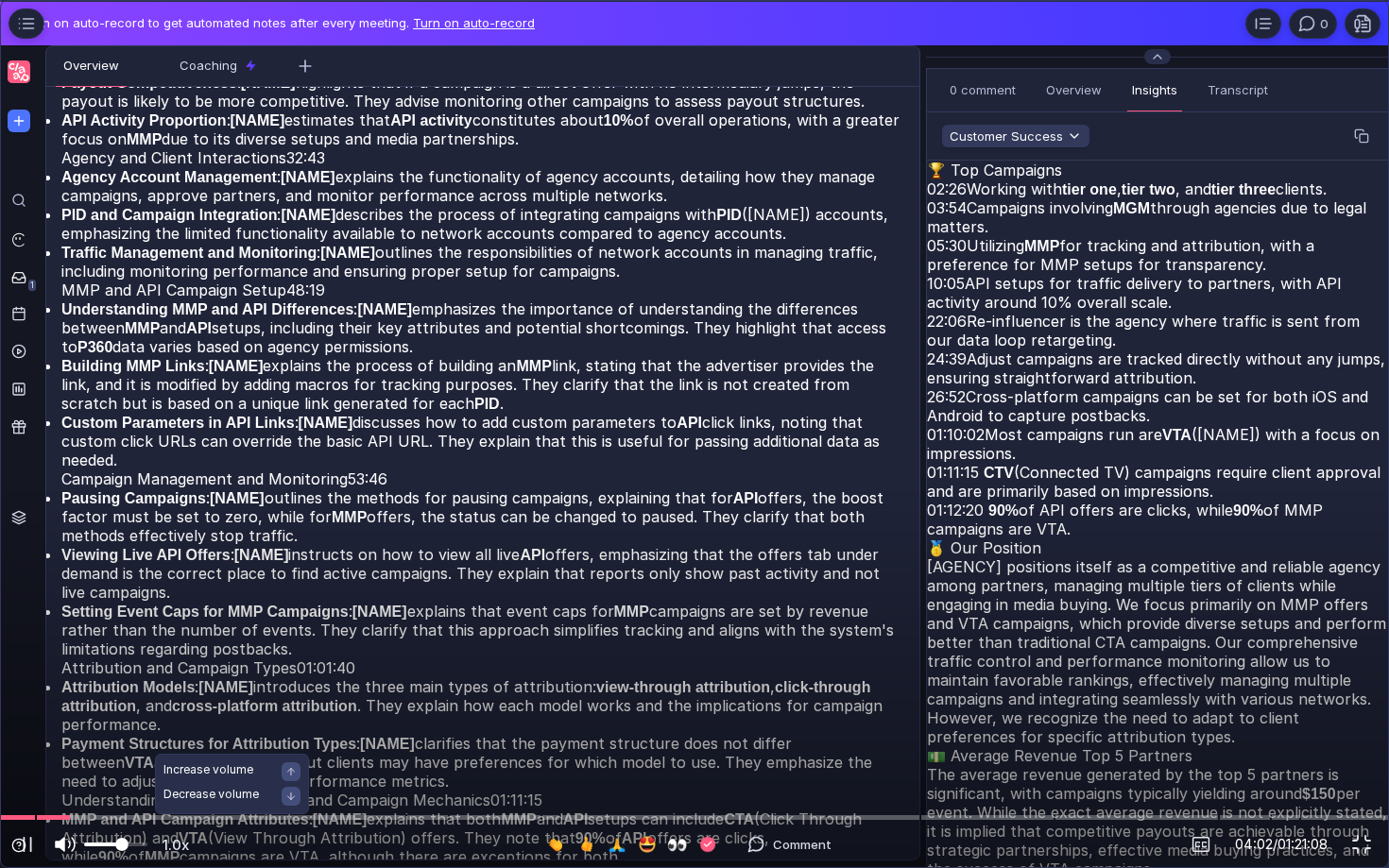 click at bounding box center (122, 844) 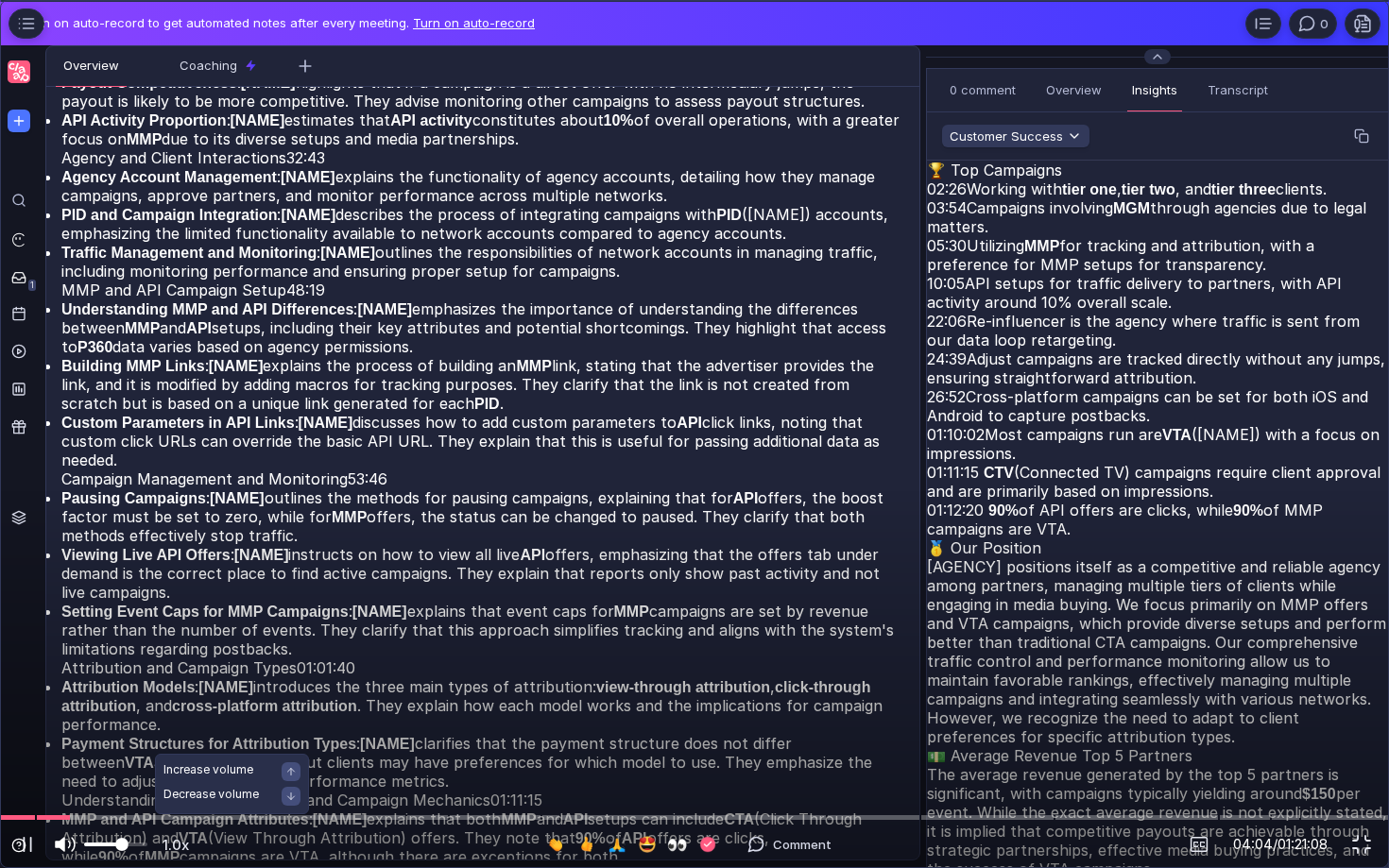 click at bounding box center [122, 844] 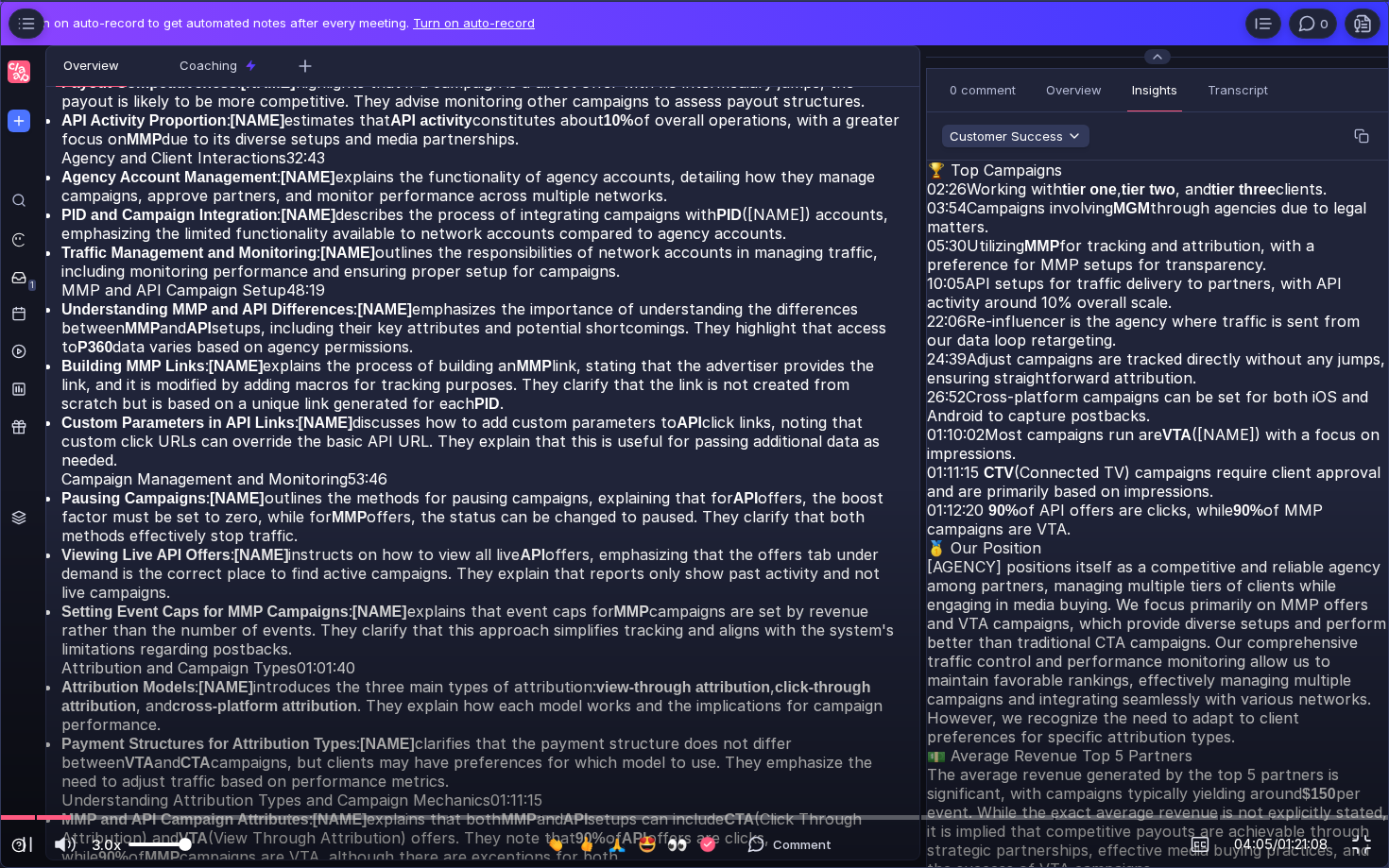 click at bounding box center [159, 844] 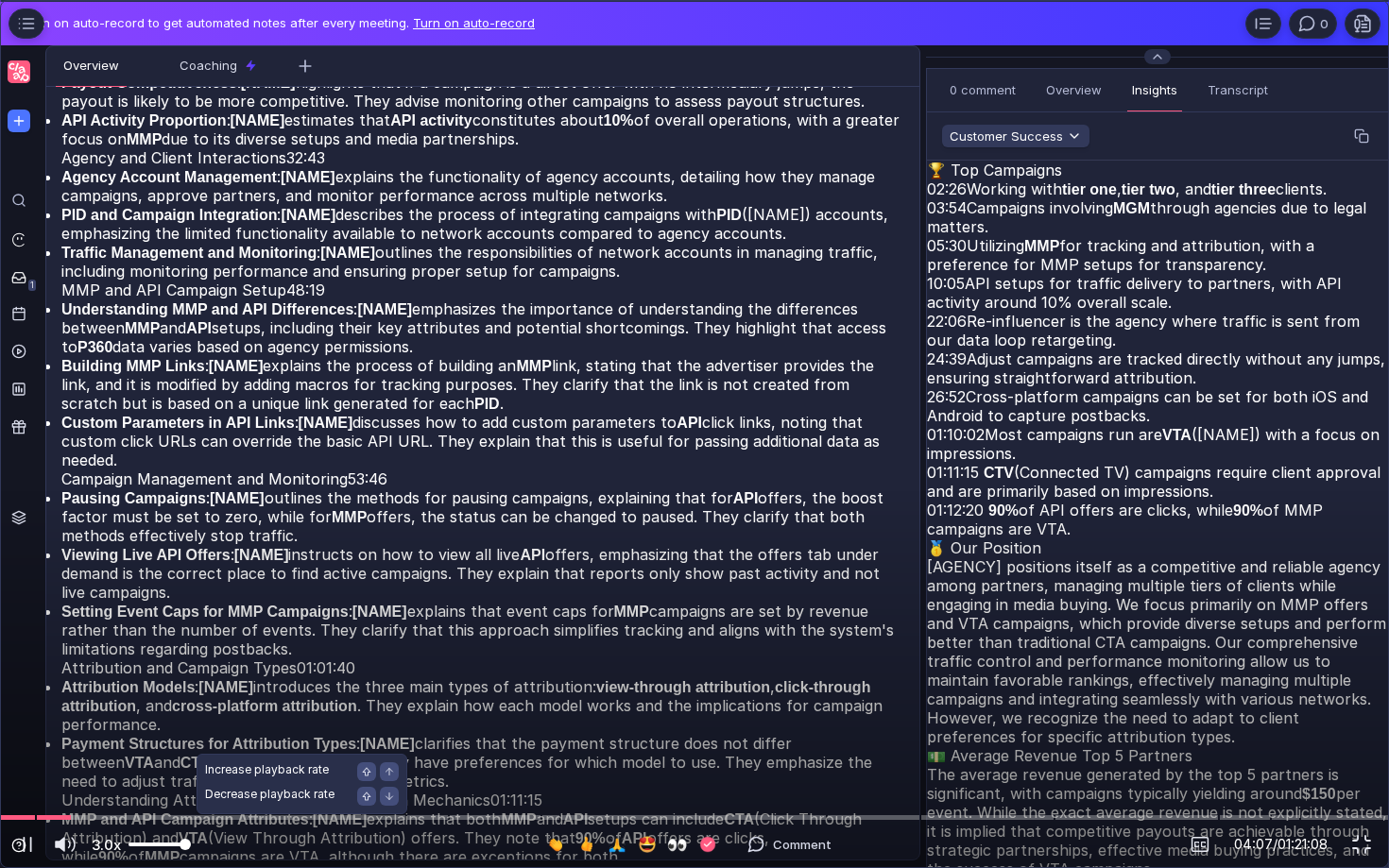 click at bounding box center [159, 844] 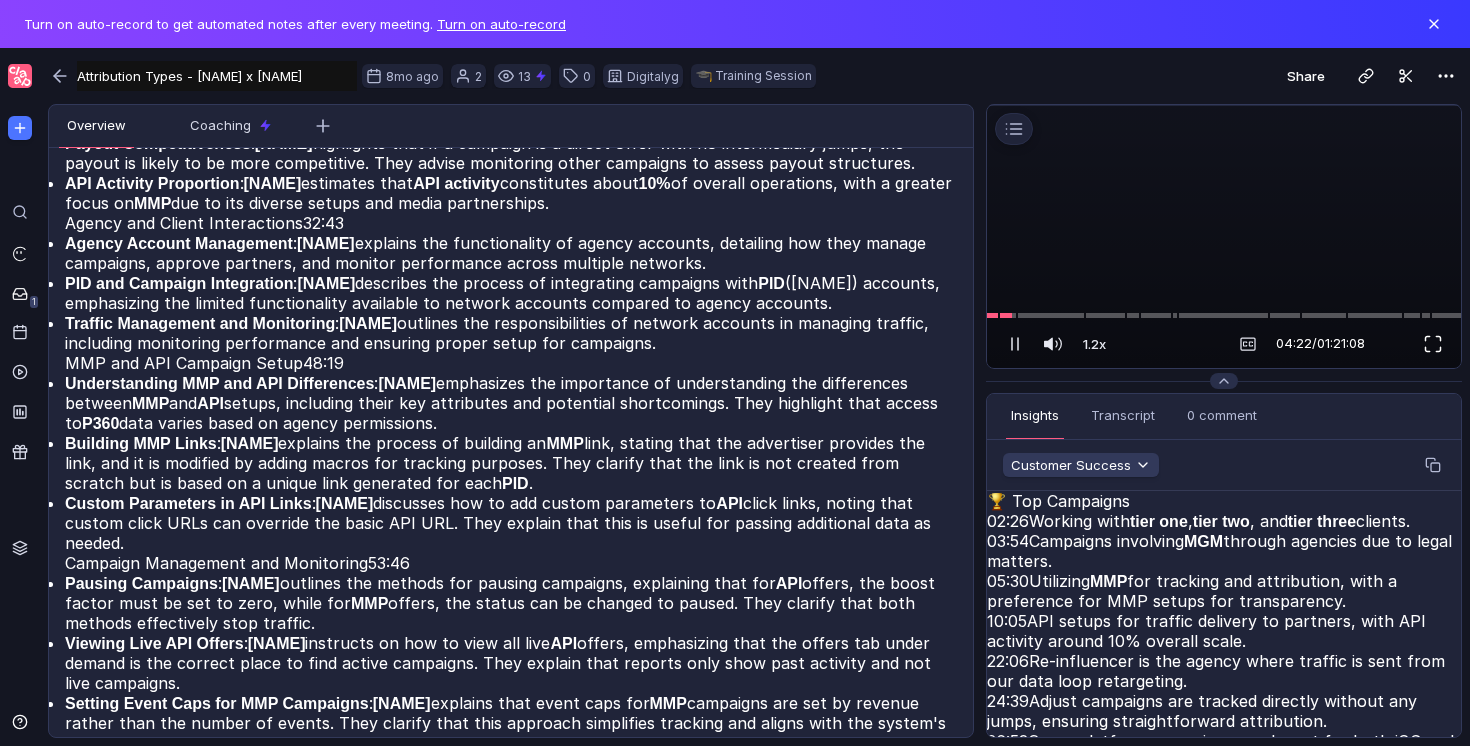 click at bounding box center [1433, 344] 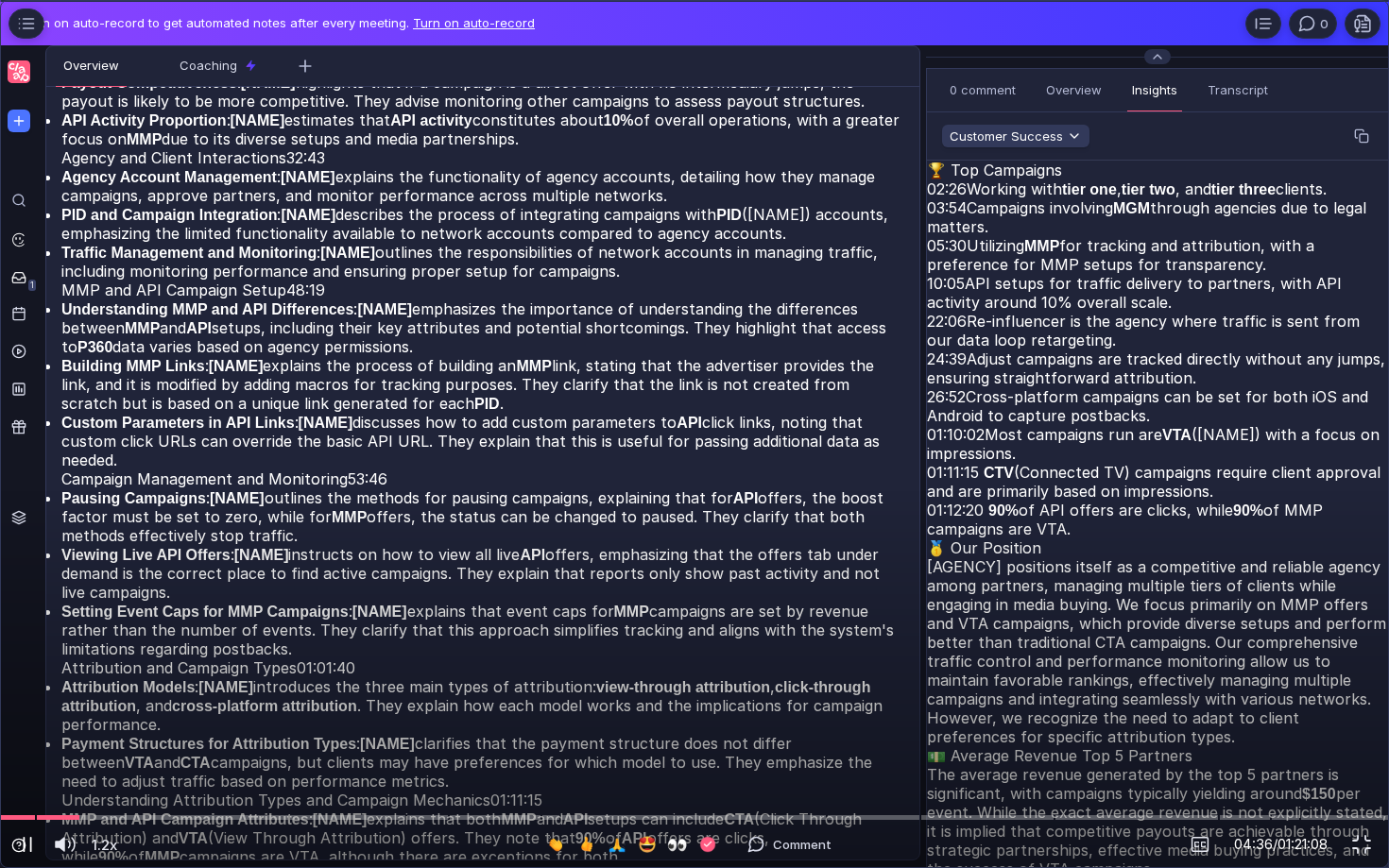 click at bounding box center [27, 844] 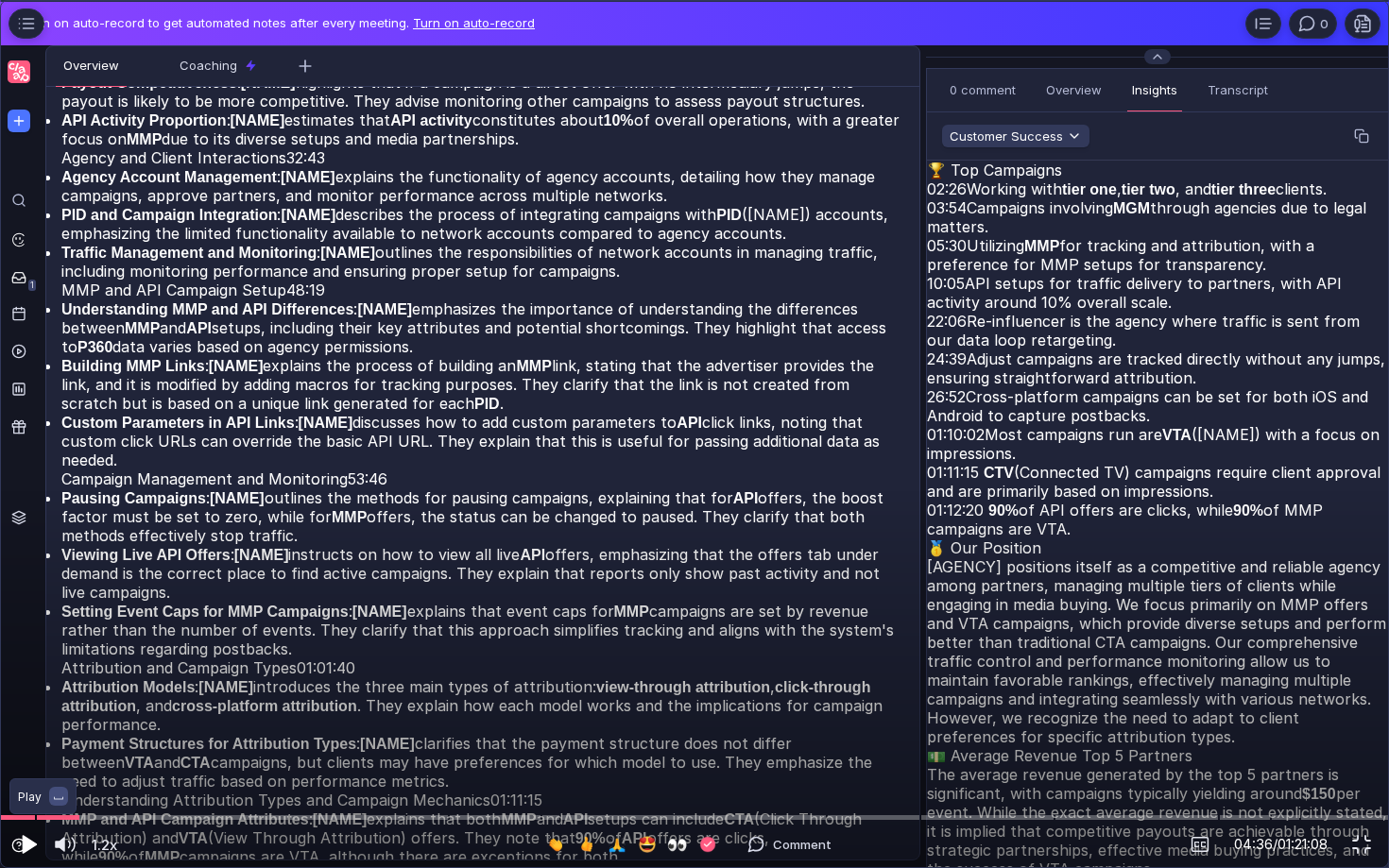 click at bounding box center (27, 844) 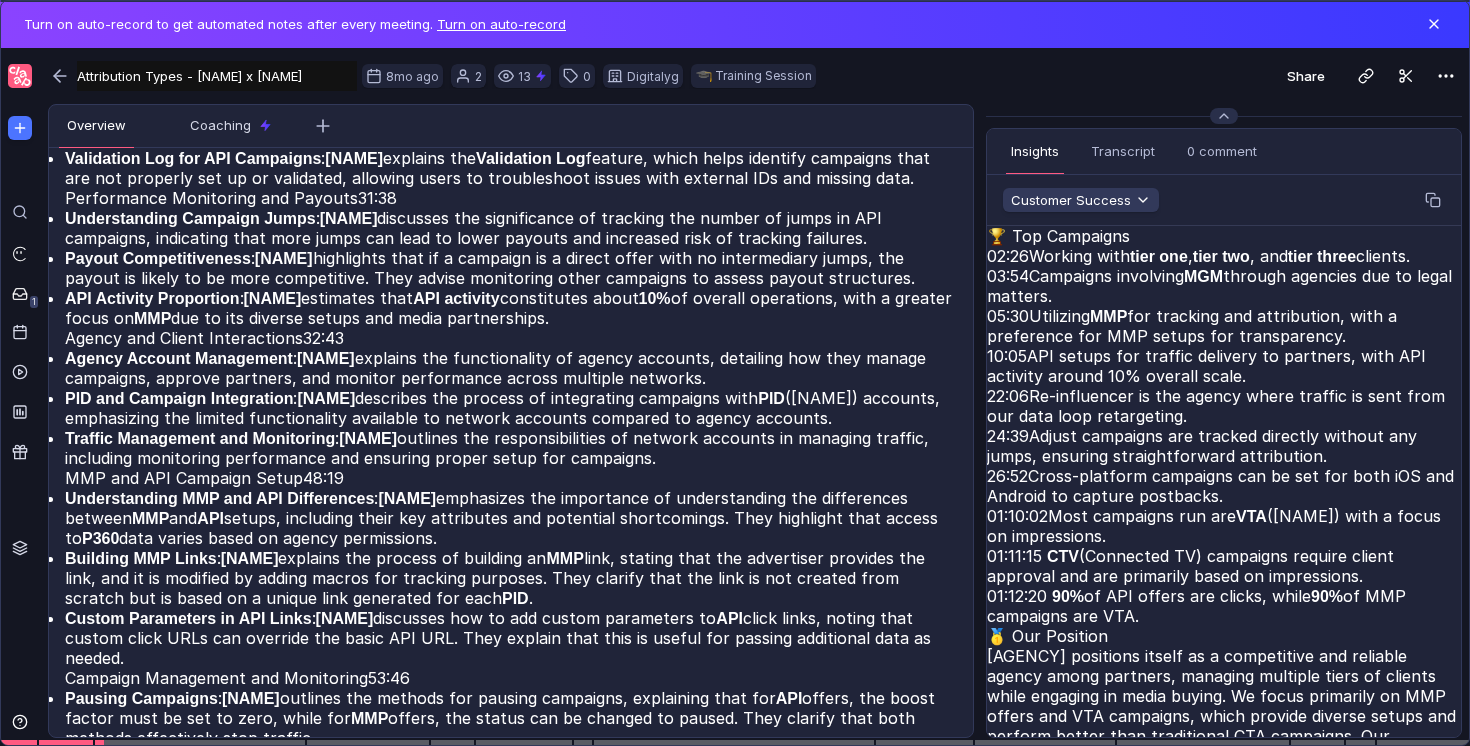 scroll, scrollTop: 1743, scrollLeft: 0, axis: vertical 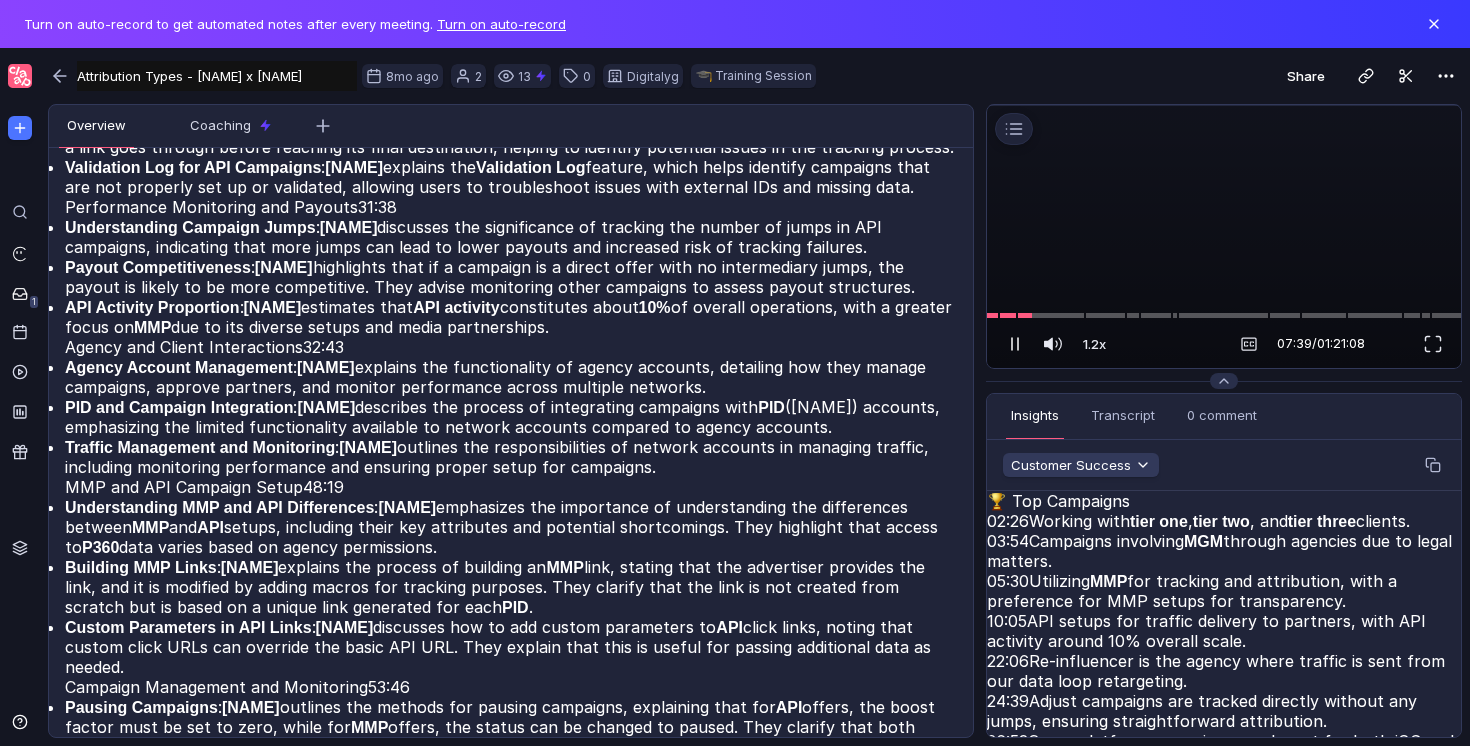click at bounding box center [1012, 344] 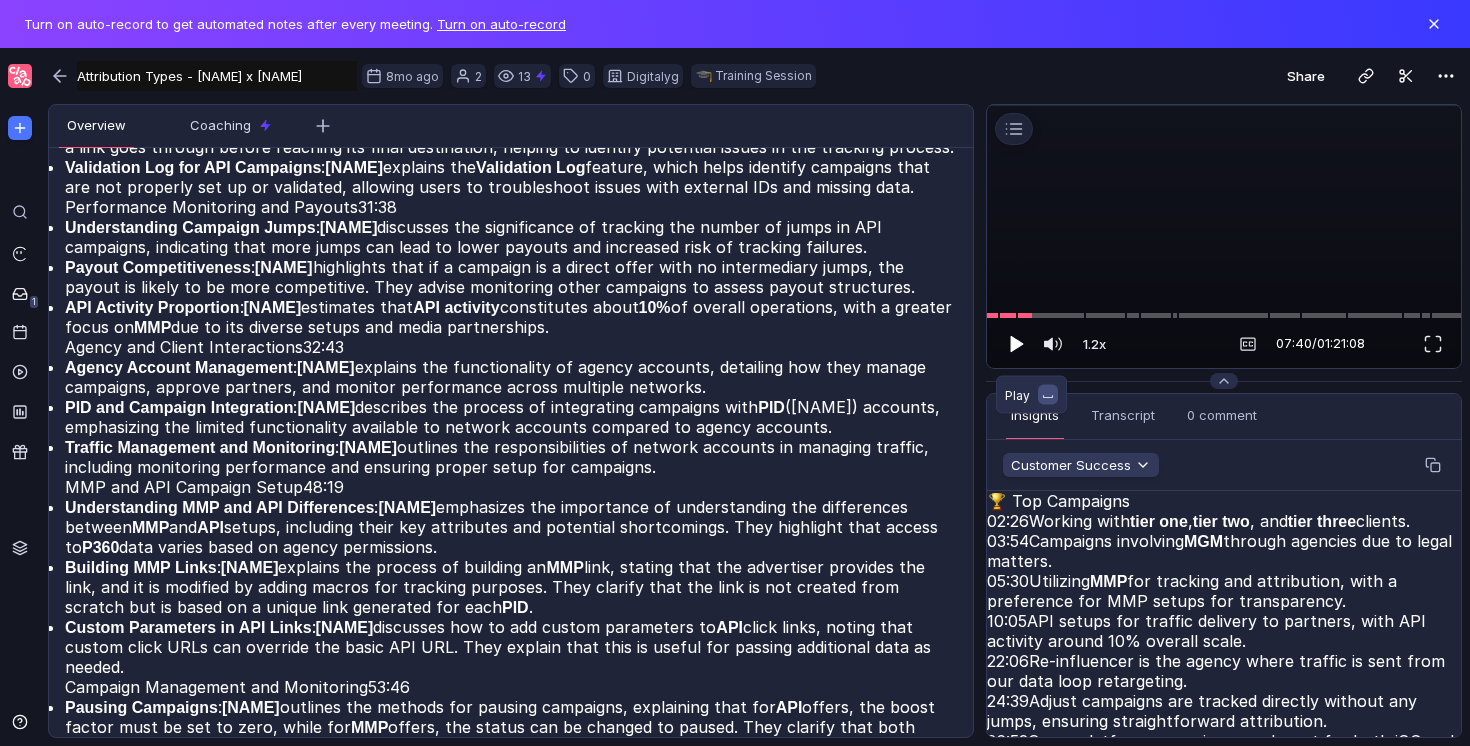 click at bounding box center (1017, 343) 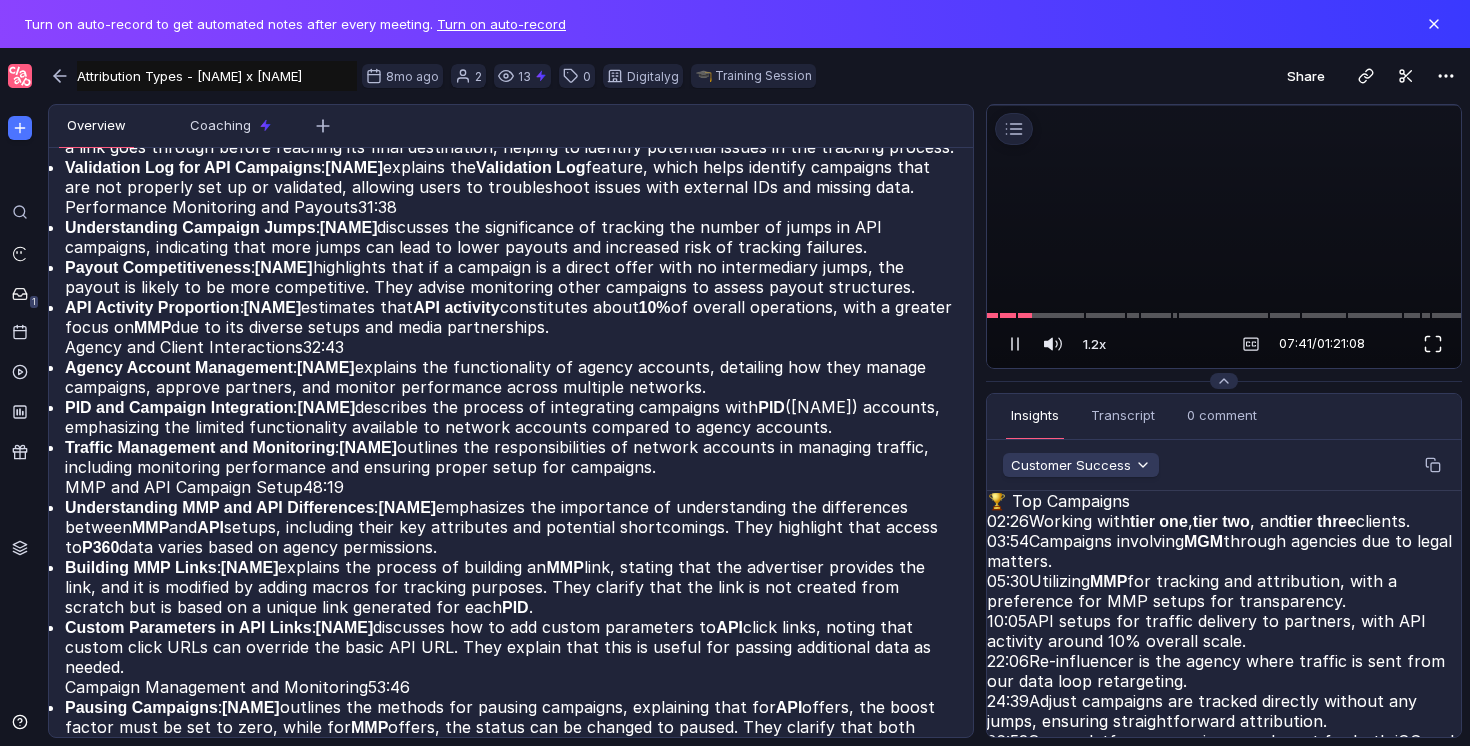 click at bounding box center (1433, 344) 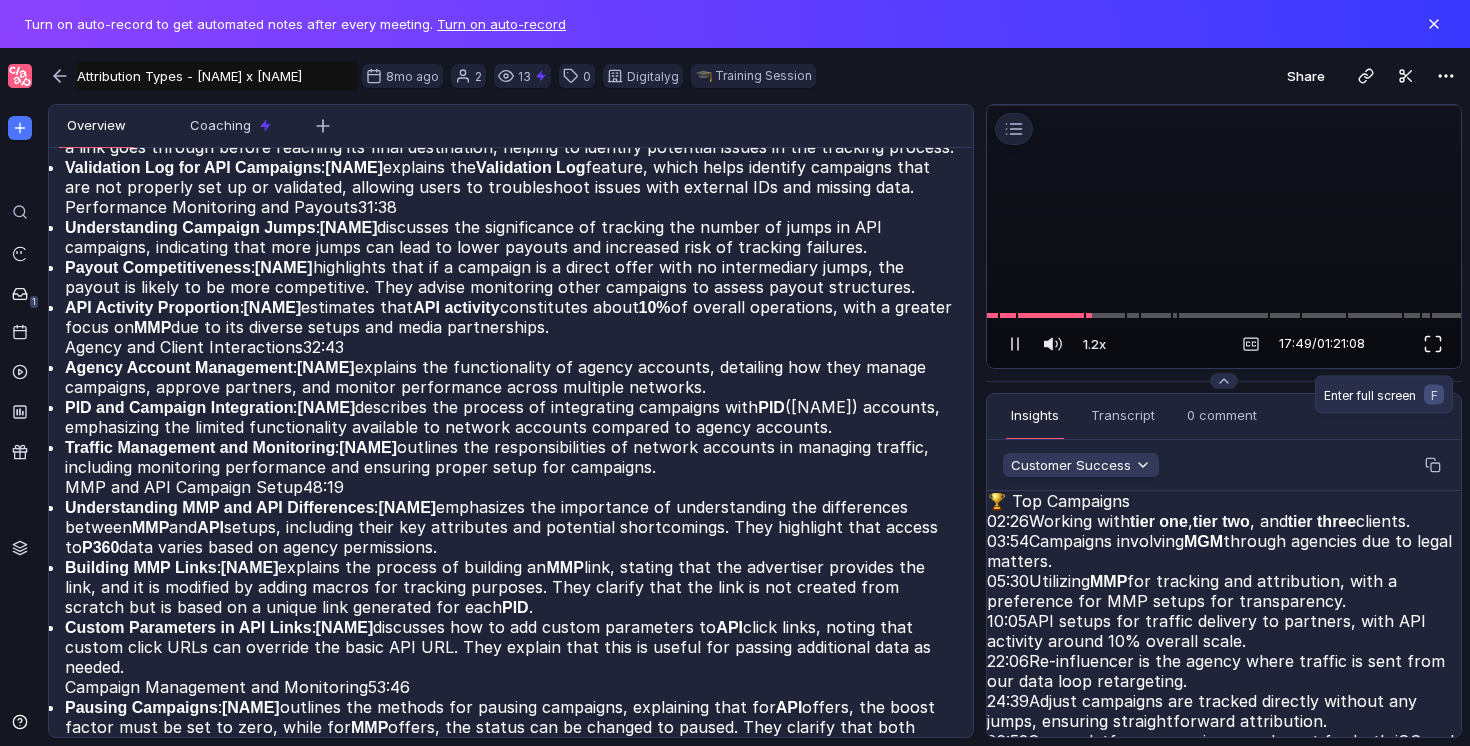 click at bounding box center (1433, 344) 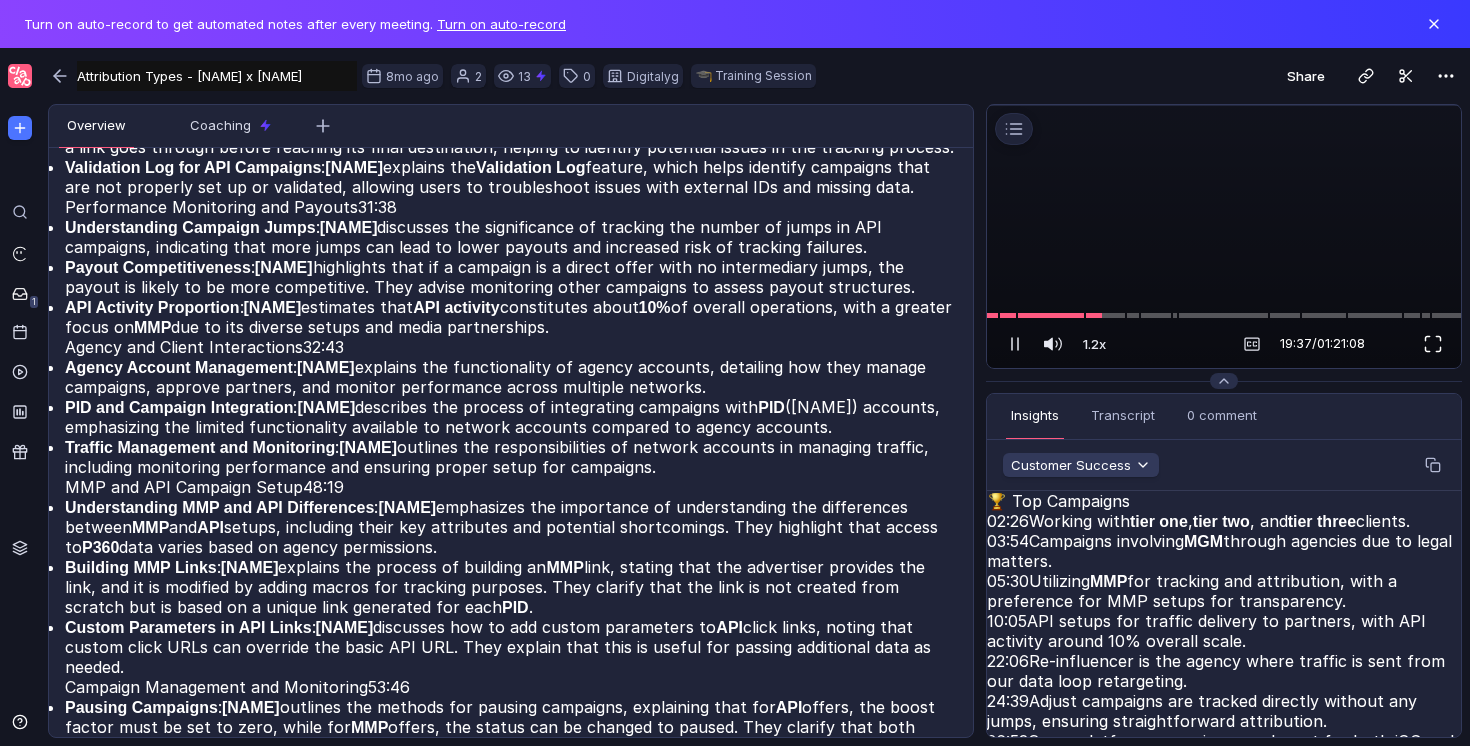 click at bounding box center [1433, 344] 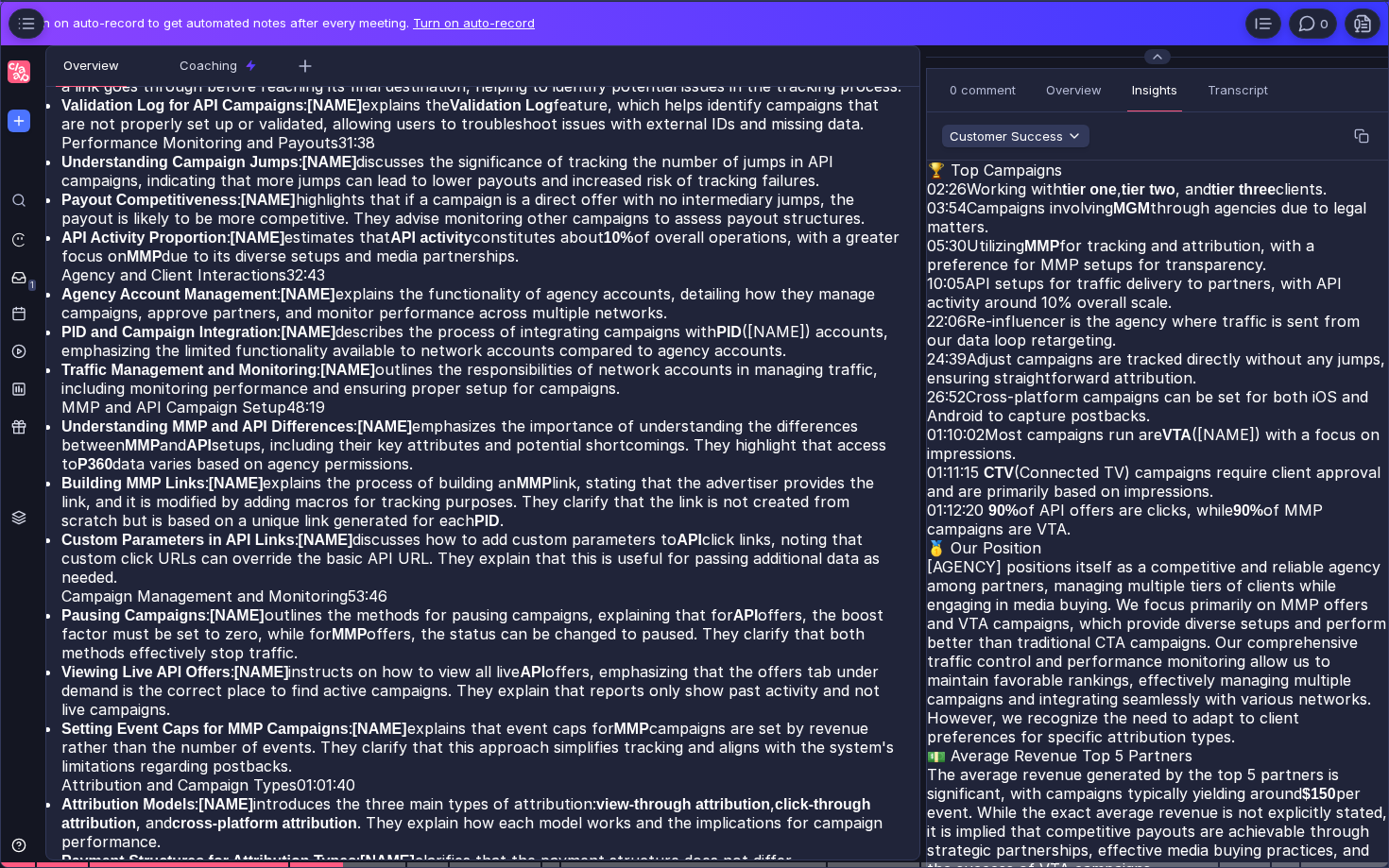click at bounding box center [694, 44] 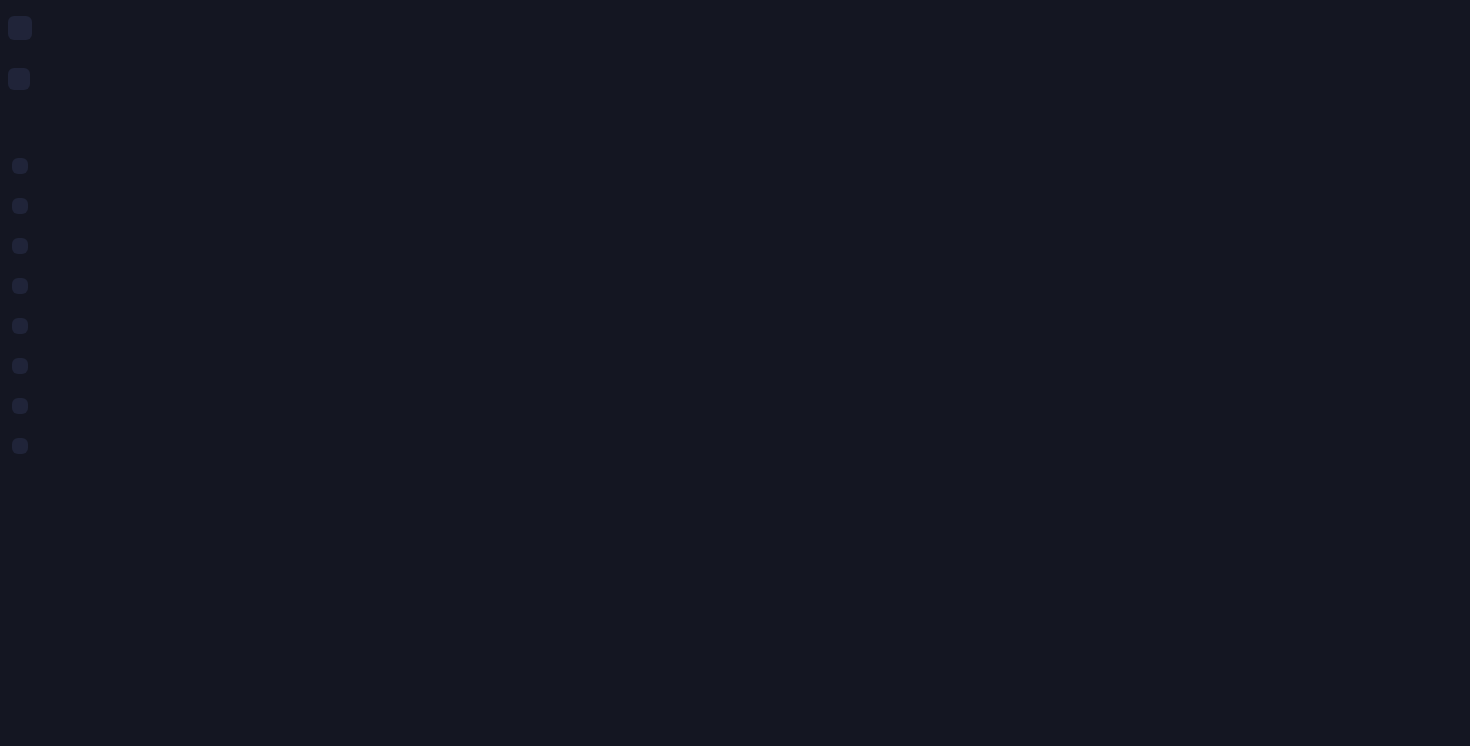 scroll, scrollTop: 0, scrollLeft: 0, axis: both 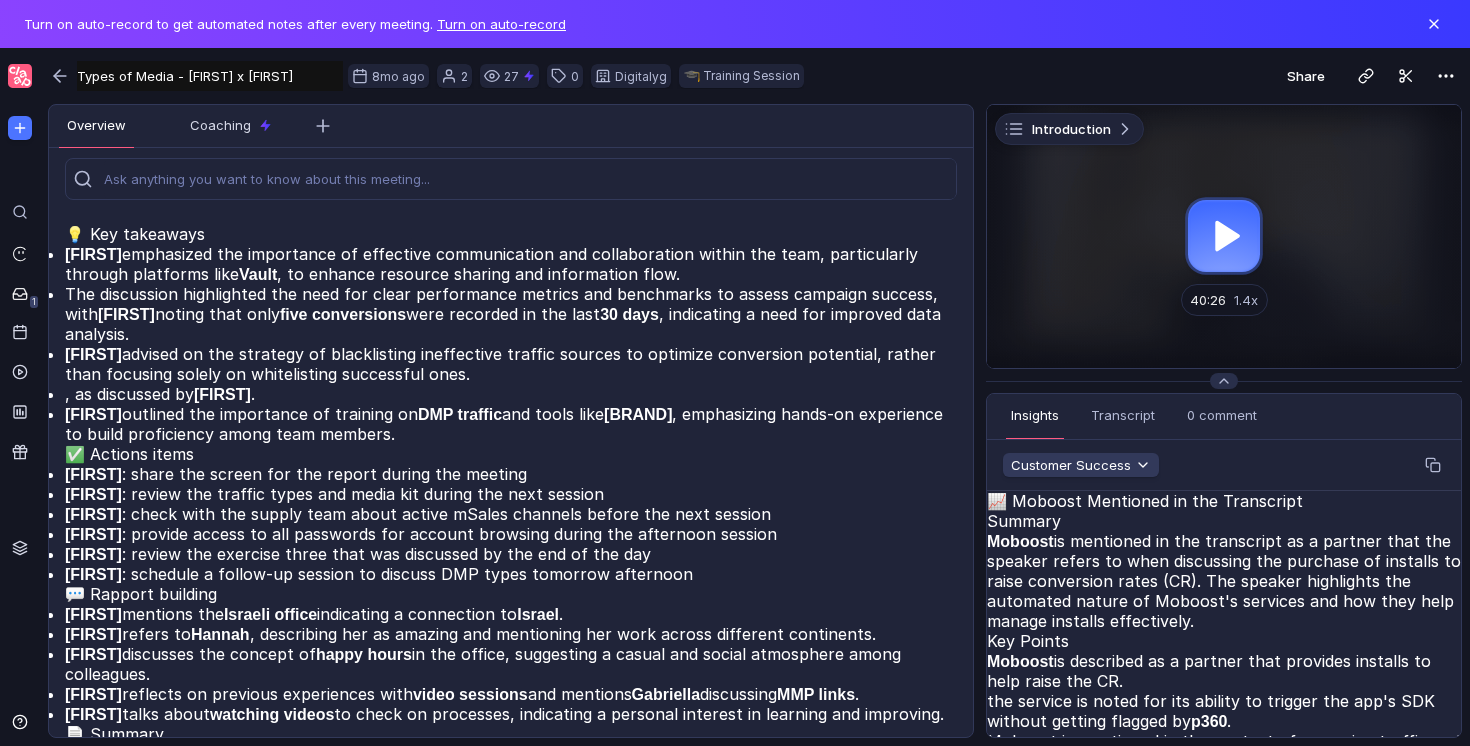 click at bounding box center (1224, 236) 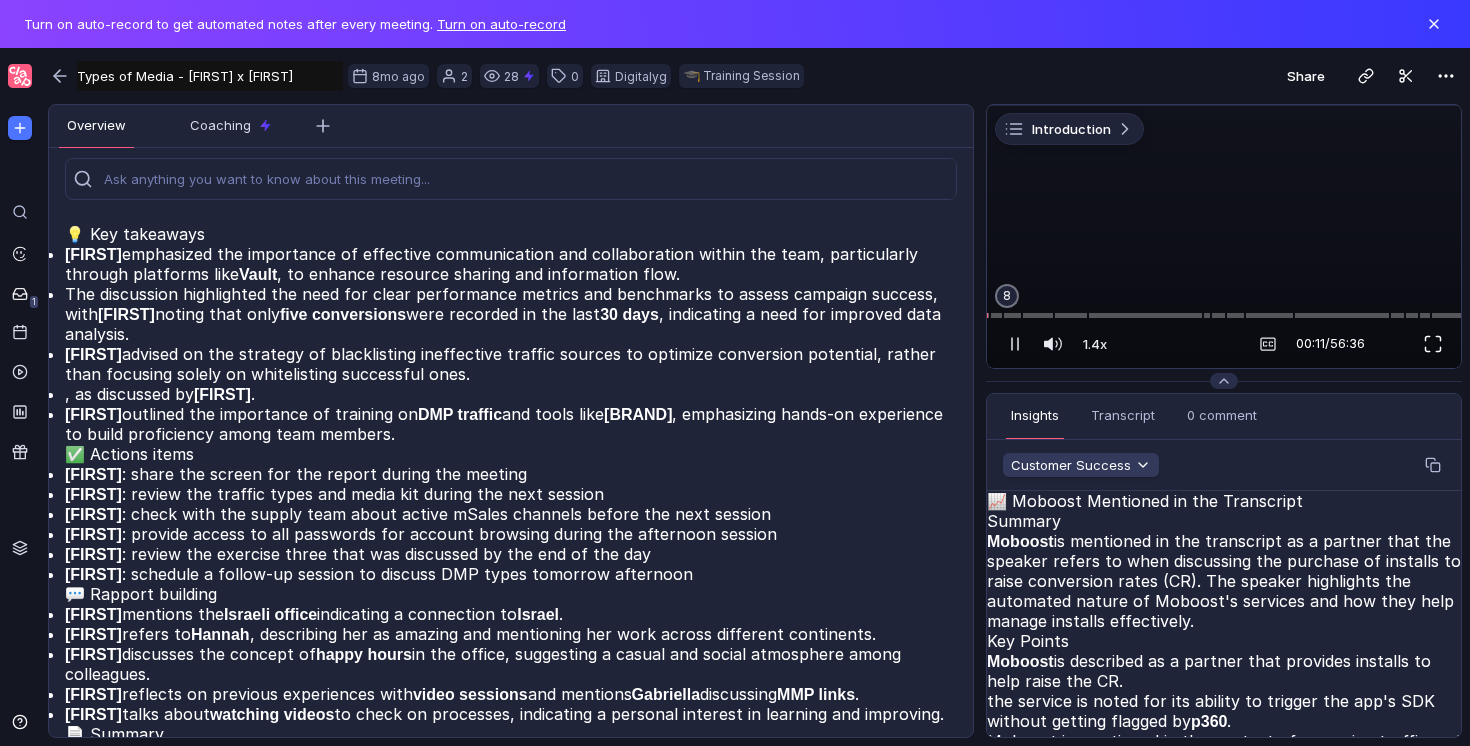 click at bounding box center [1433, 344] 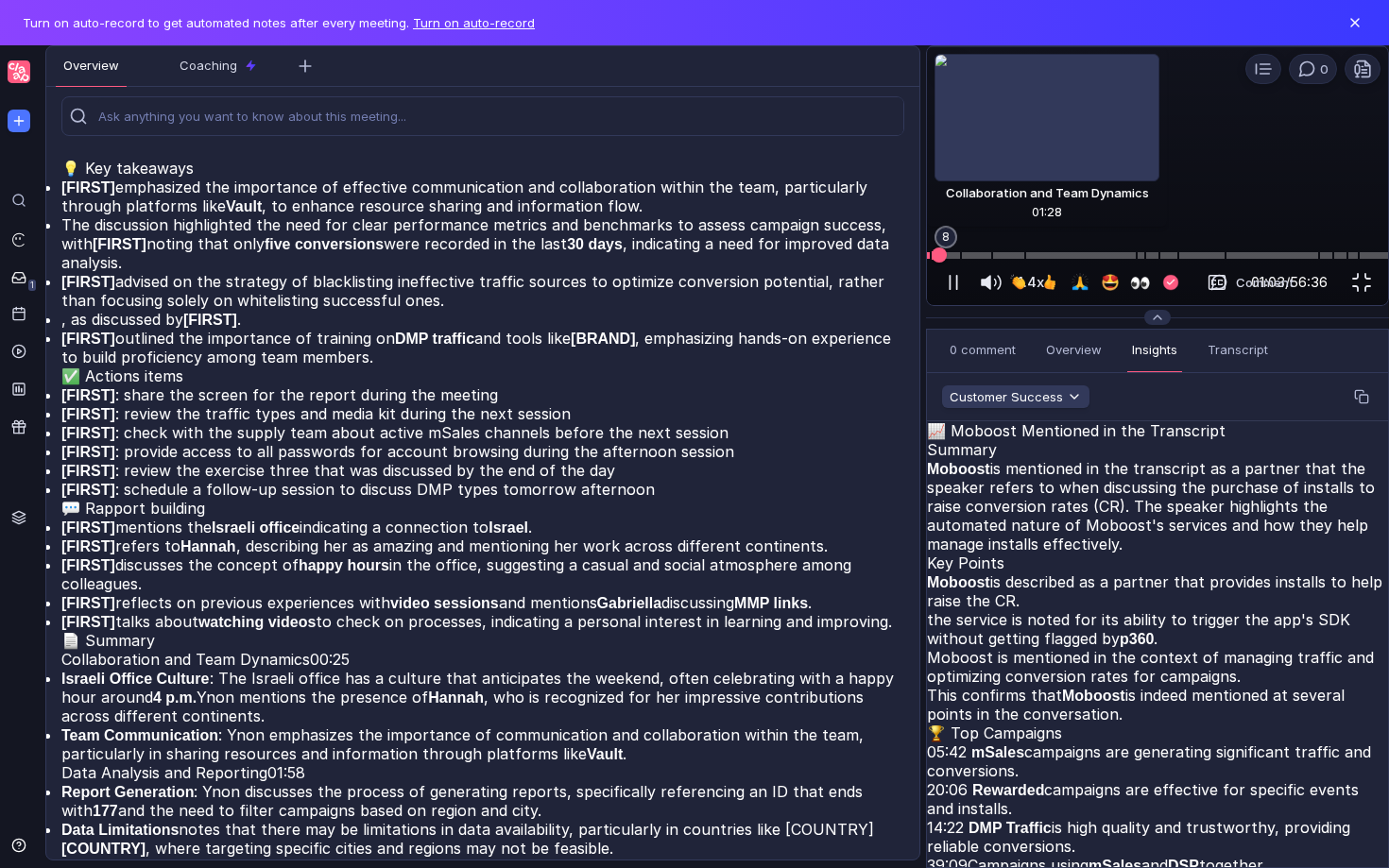 click at bounding box center [1158, 255] 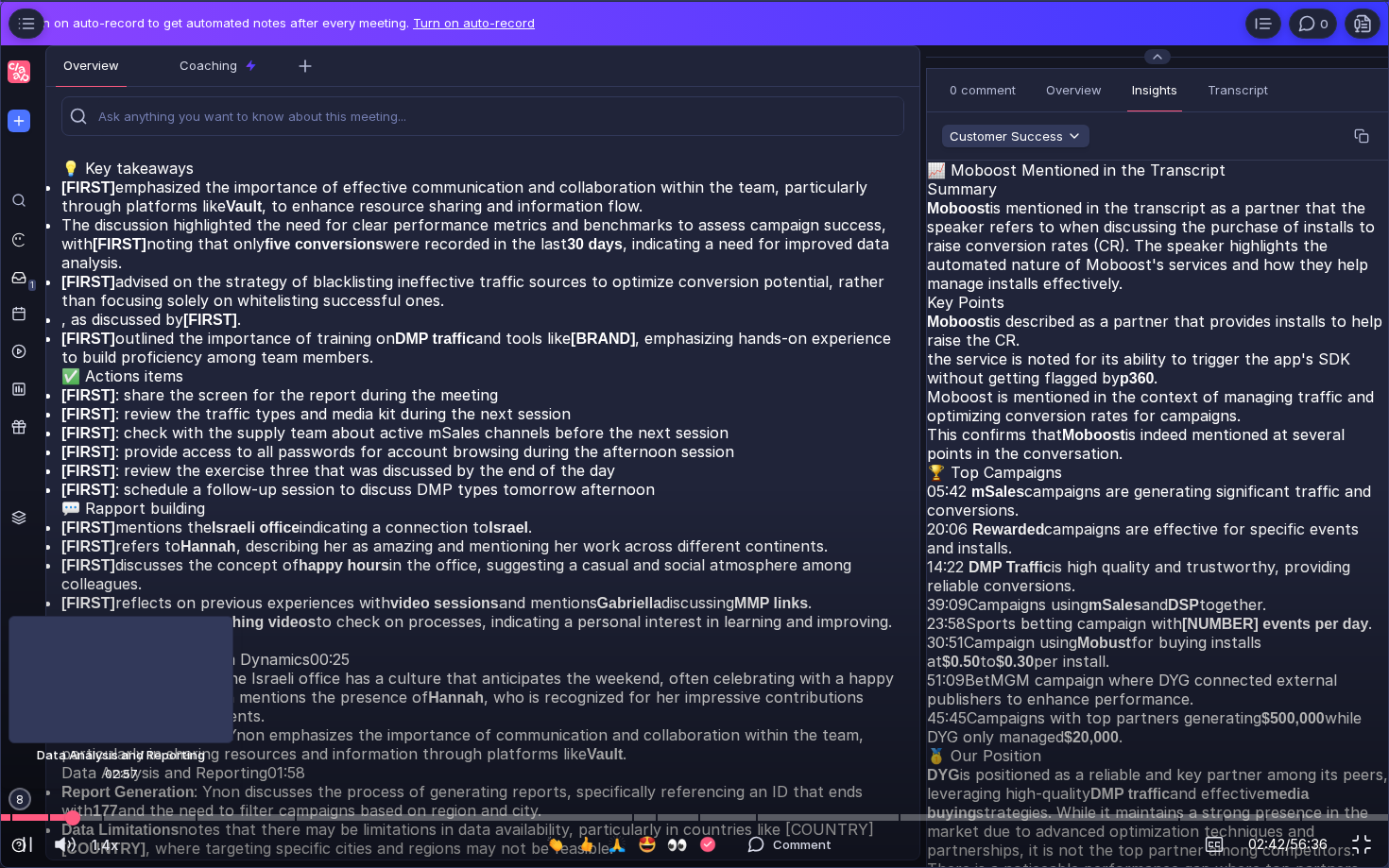 click at bounding box center [73, 817] 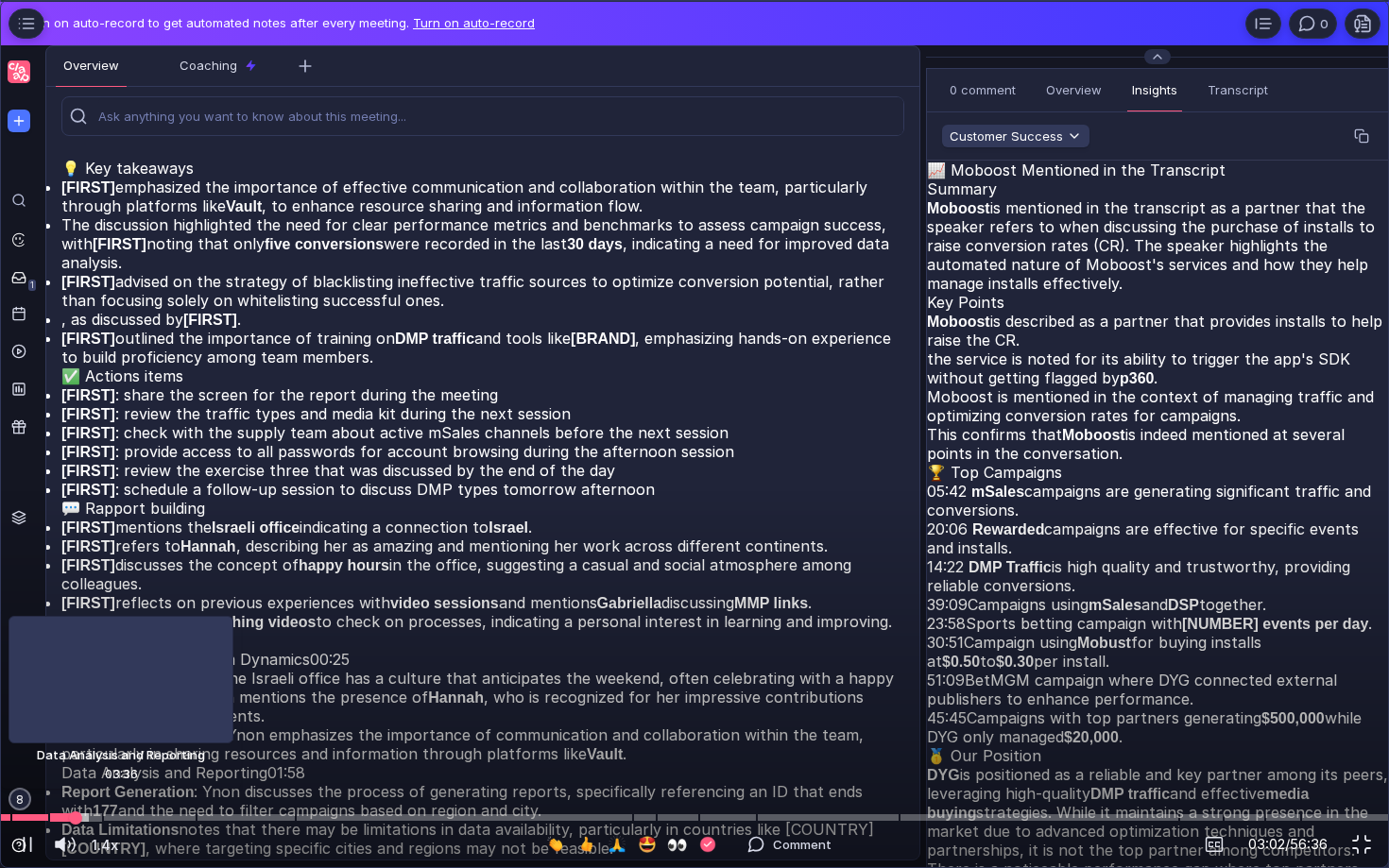 click at bounding box center [694, 817] 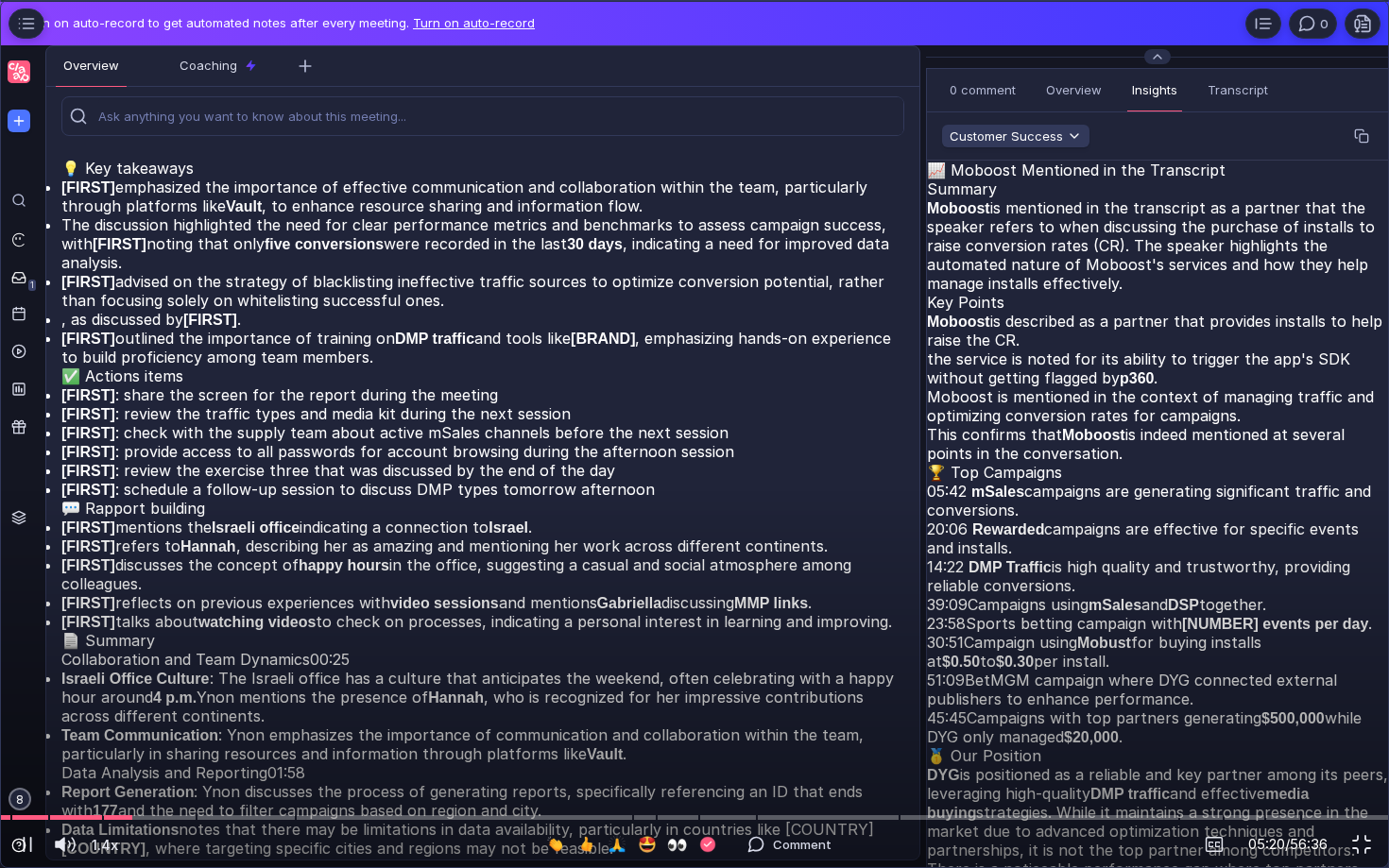 click at bounding box center [694, 44] 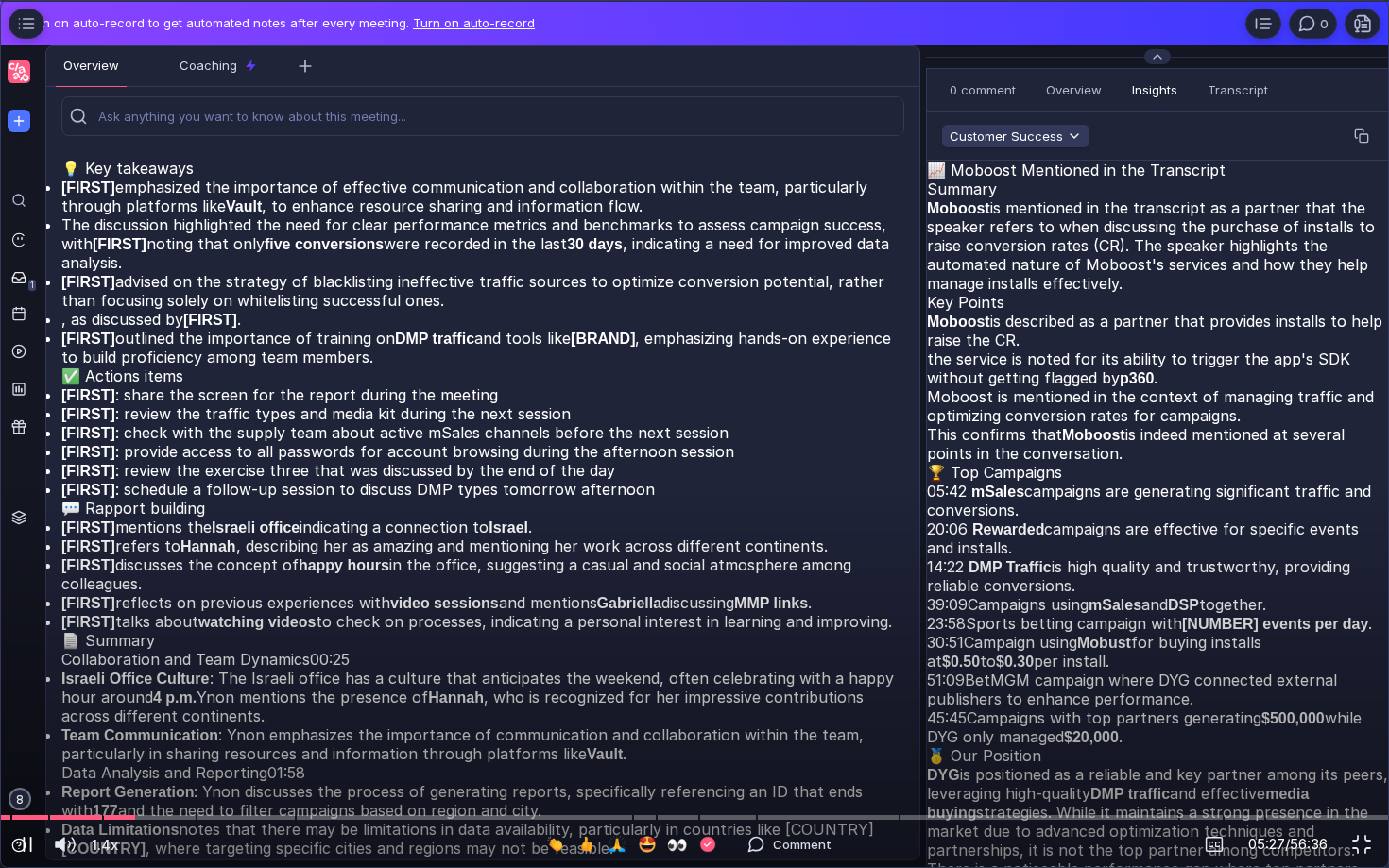 click at bounding box center [27, 844] 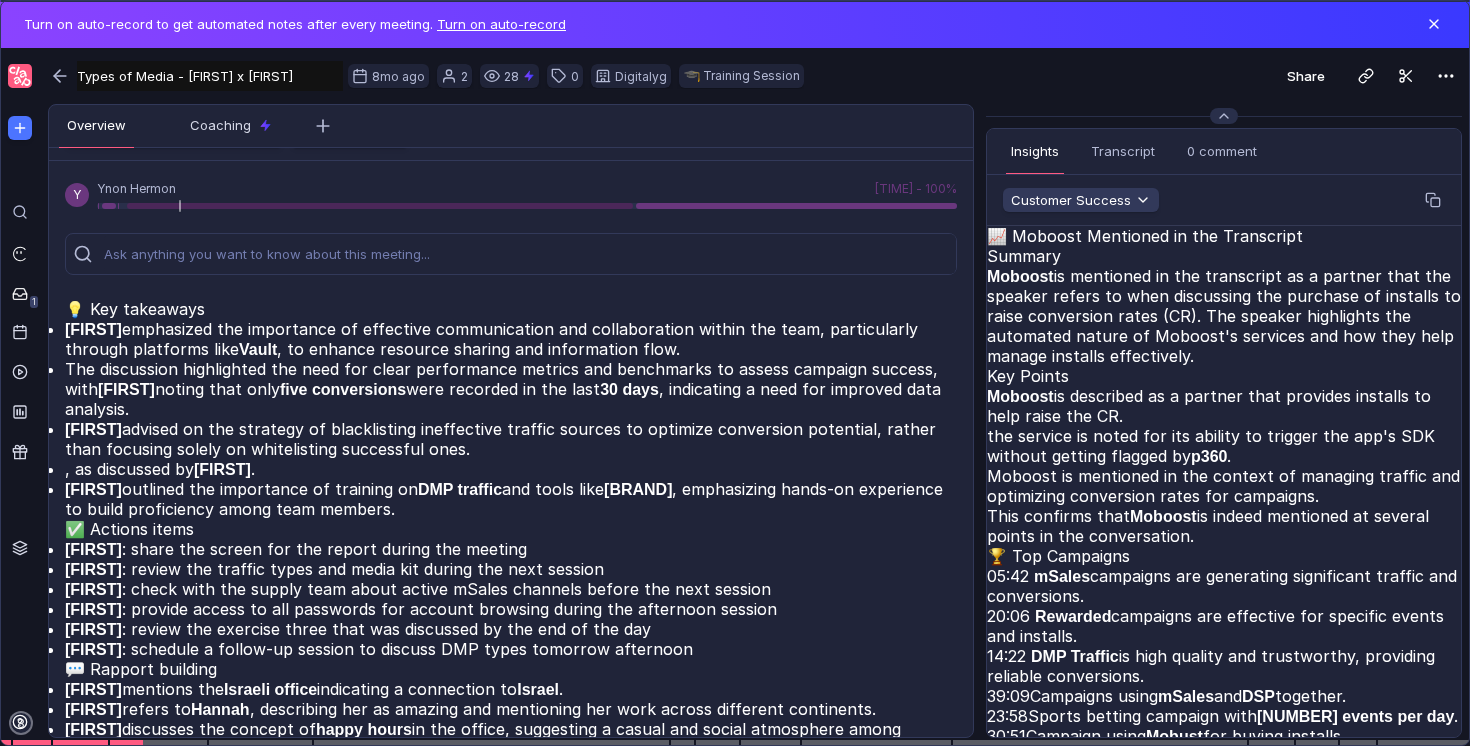 scroll, scrollTop: 38, scrollLeft: 0, axis: vertical 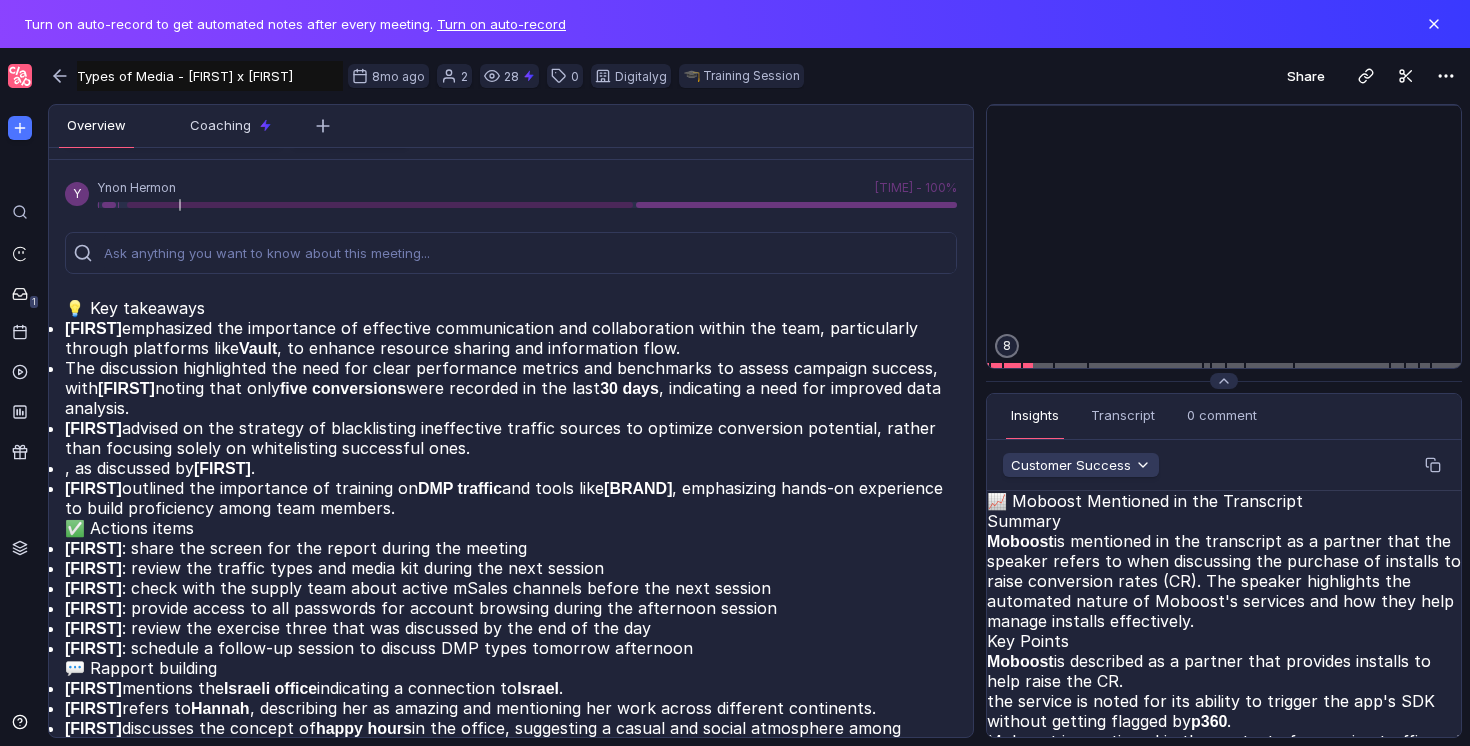 click on "The discussion highlighted the need for clear performance metrics and benchmarks to assess campaign success, with Ynon noting that only five conversions were recorded in the last 30 days, indicating a need for improved data analysis." at bounding box center [511, 338] 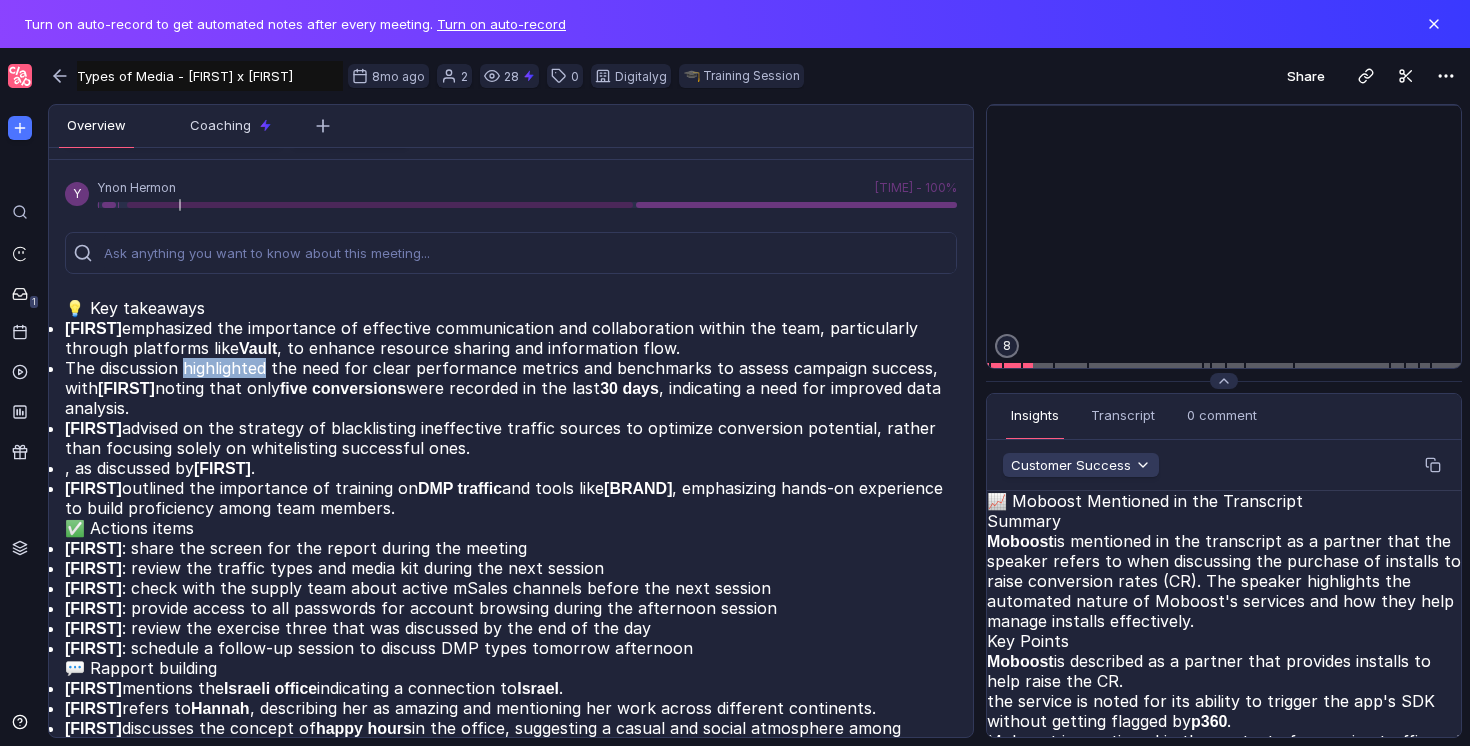 click on "The discussion highlighted the need for clear performance metrics and benchmarks to assess campaign success, with Ynon noting that only five conversions were recorded in the last 30 days, indicating a need for improved data analysis." at bounding box center (511, 338) 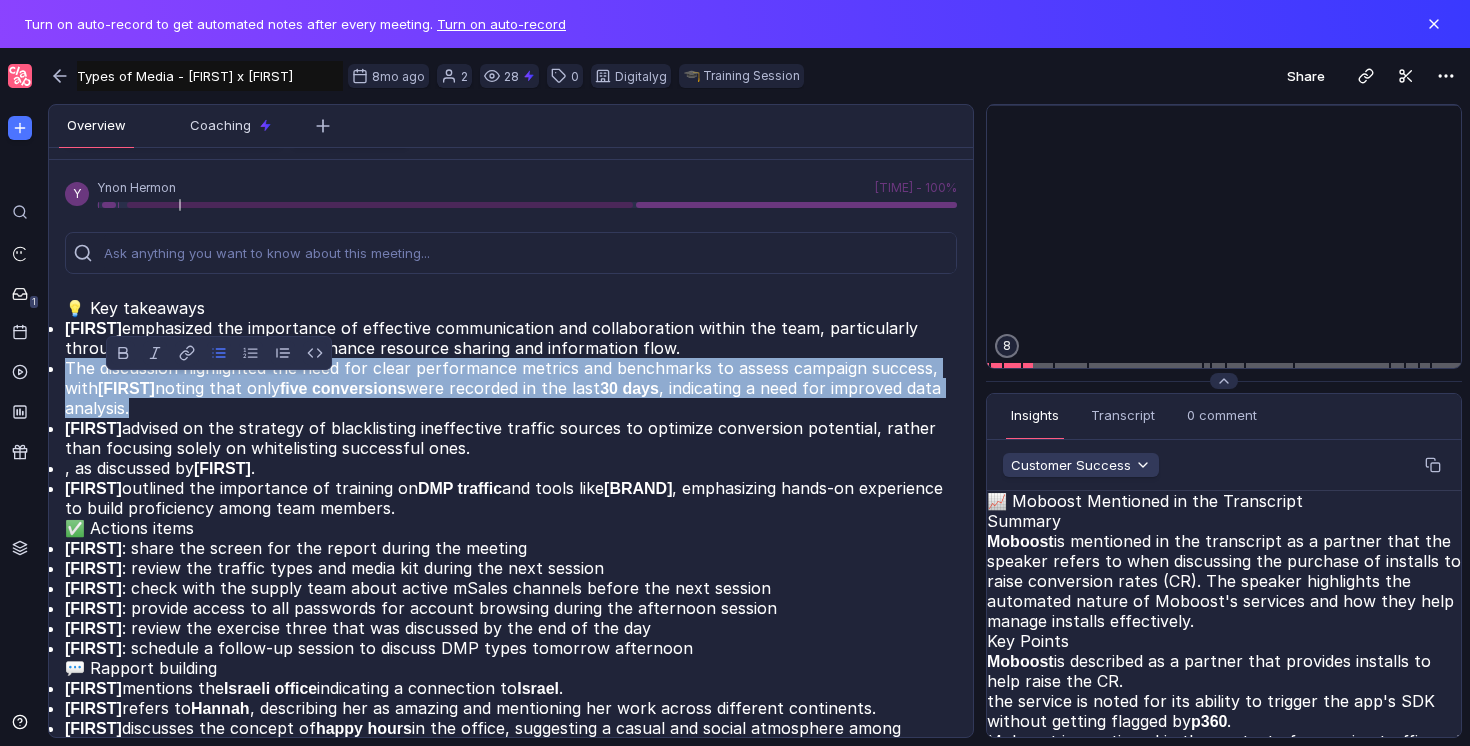 click on "The discussion highlighted the need for clear performance metrics and benchmarks to assess campaign success, with Ynon noting that only five conversions were recorded in the last 30 days, indicating a need for improved data analysis." at bounding box center (511, 338) 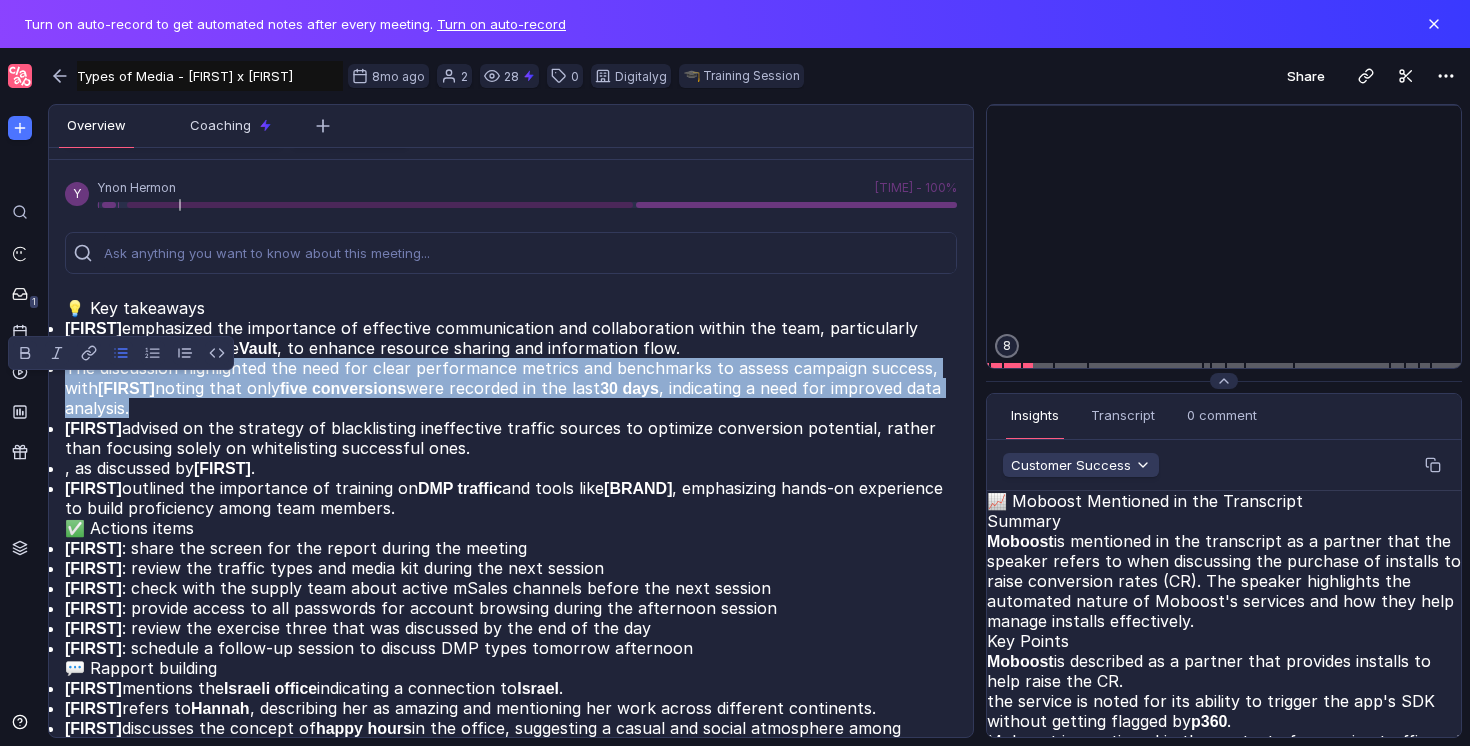 click on "The discussion highlighted the need for clear performance metrics and benchmarks to assess campaign success, with Ynon noting that only five conversions were recorded in the last 30 days, indicating a need for improved data analysis." at bounding box center [511, 338] 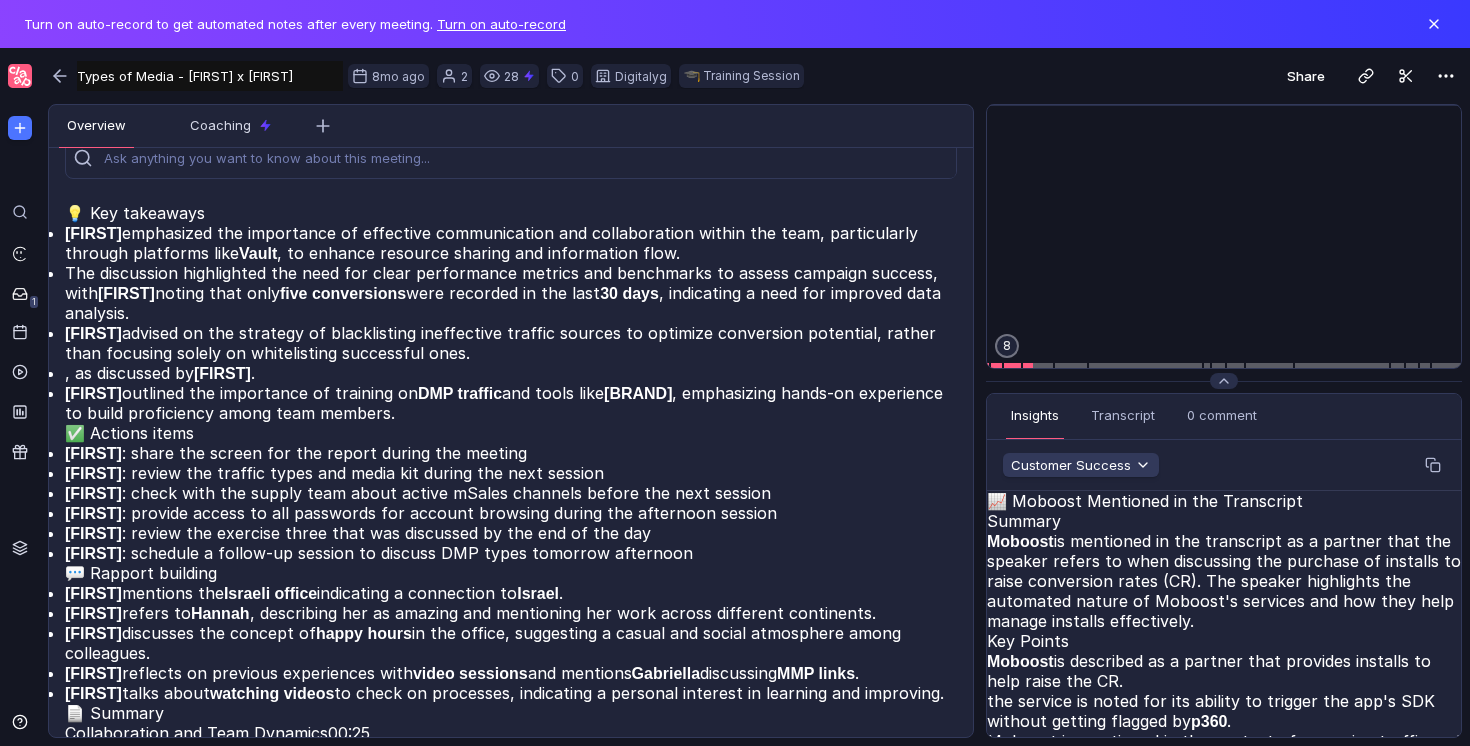 scroll, scrollTop: 136, scrollLeft: 0, axis: vertical 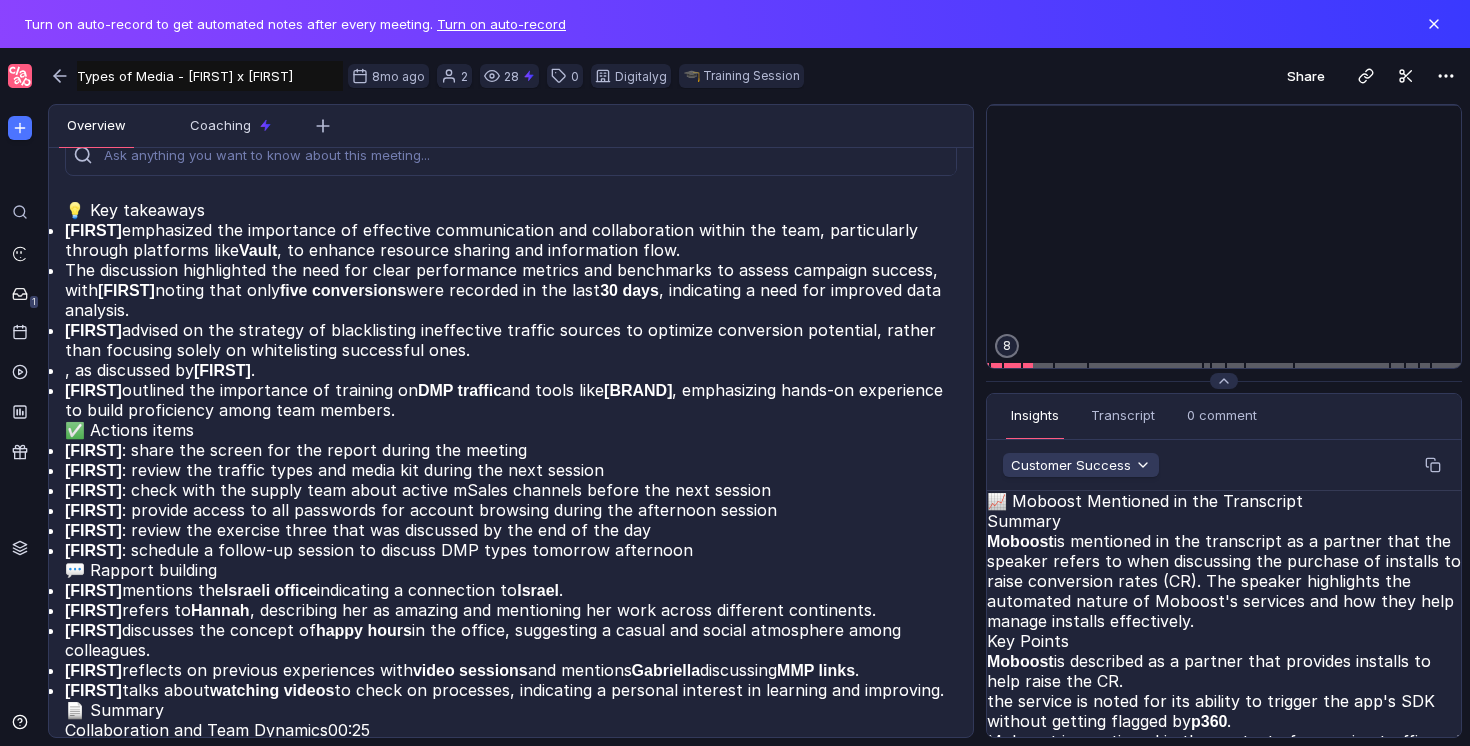 click on "[BRAND]" at bounding box center [629, 290] 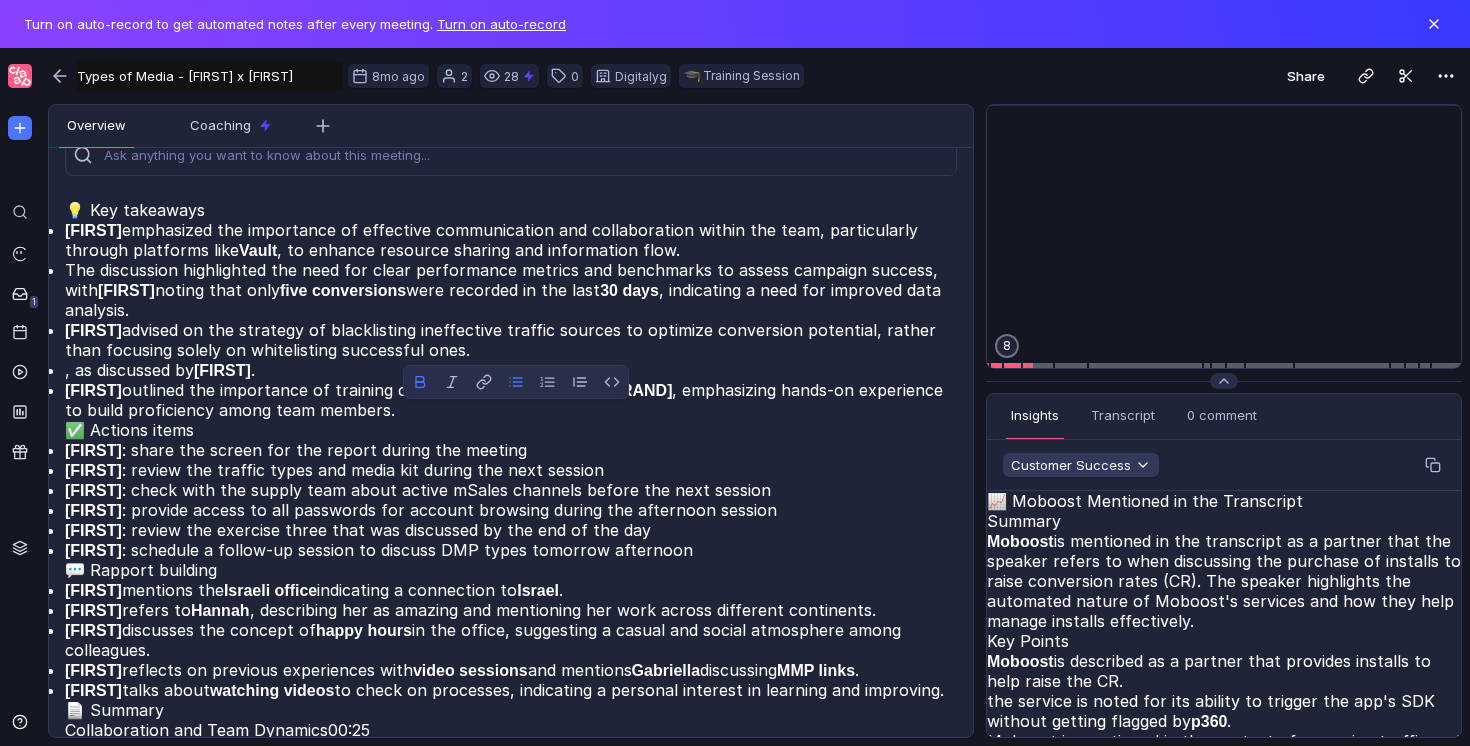 copy on "[BRAND]" 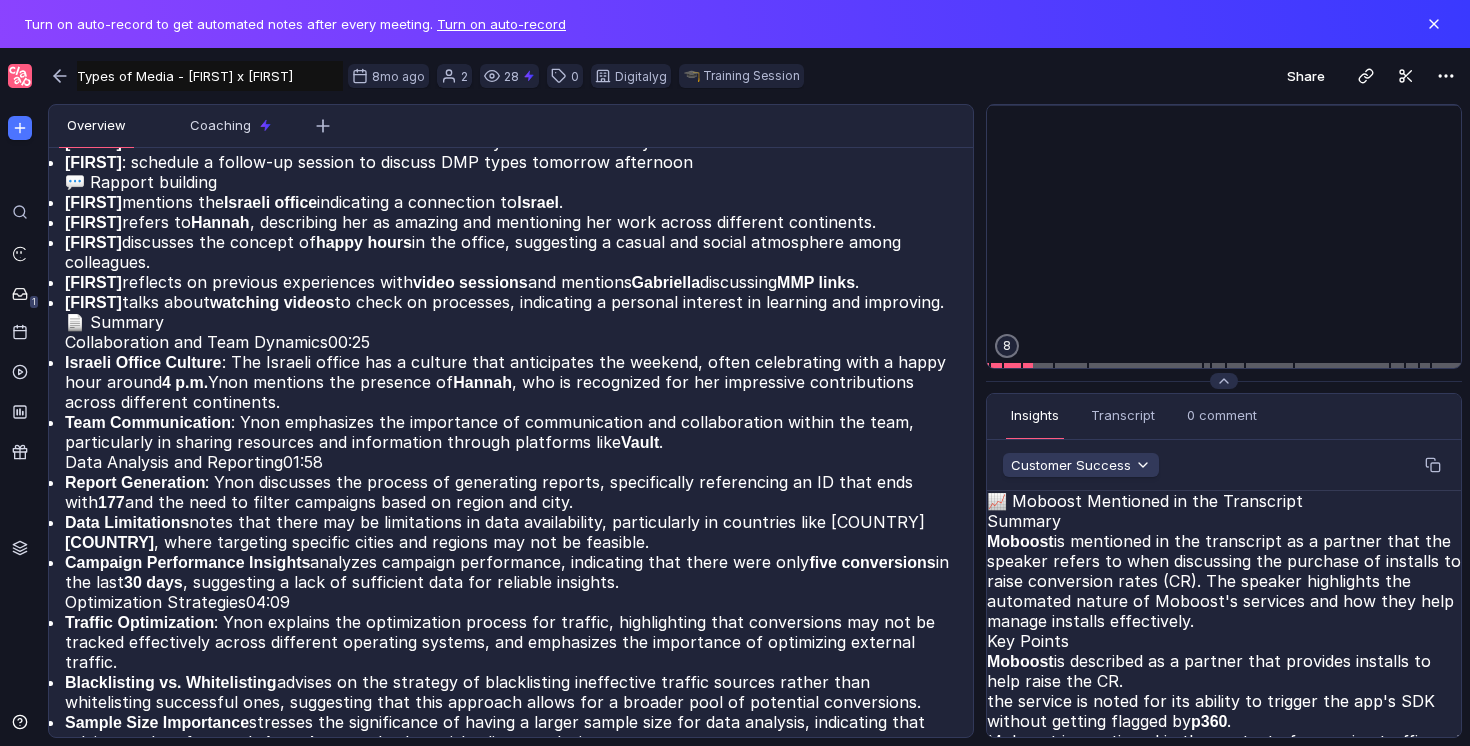 scroll, scrollTop: 529, scrollLeft: 0, axis: vertical 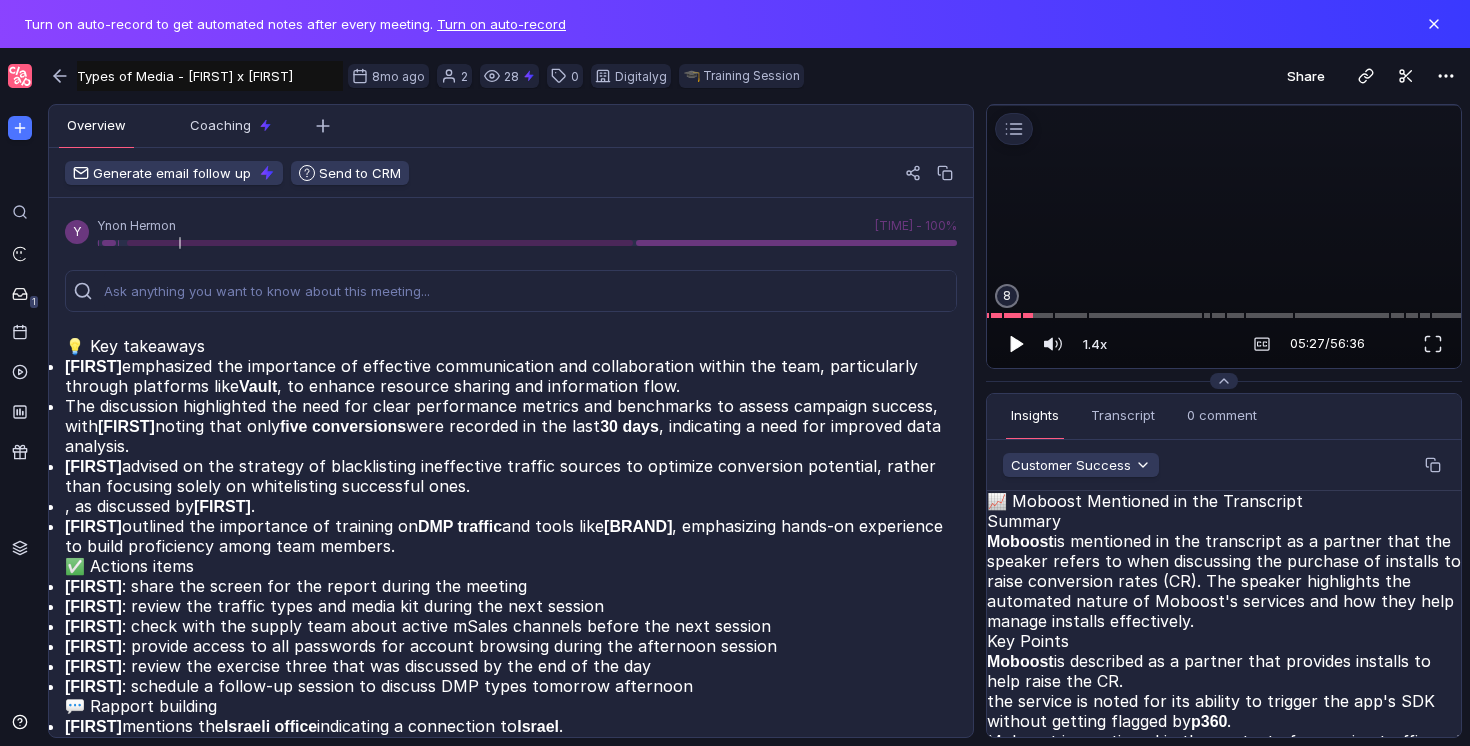 click at bounding box center (1017, 343) 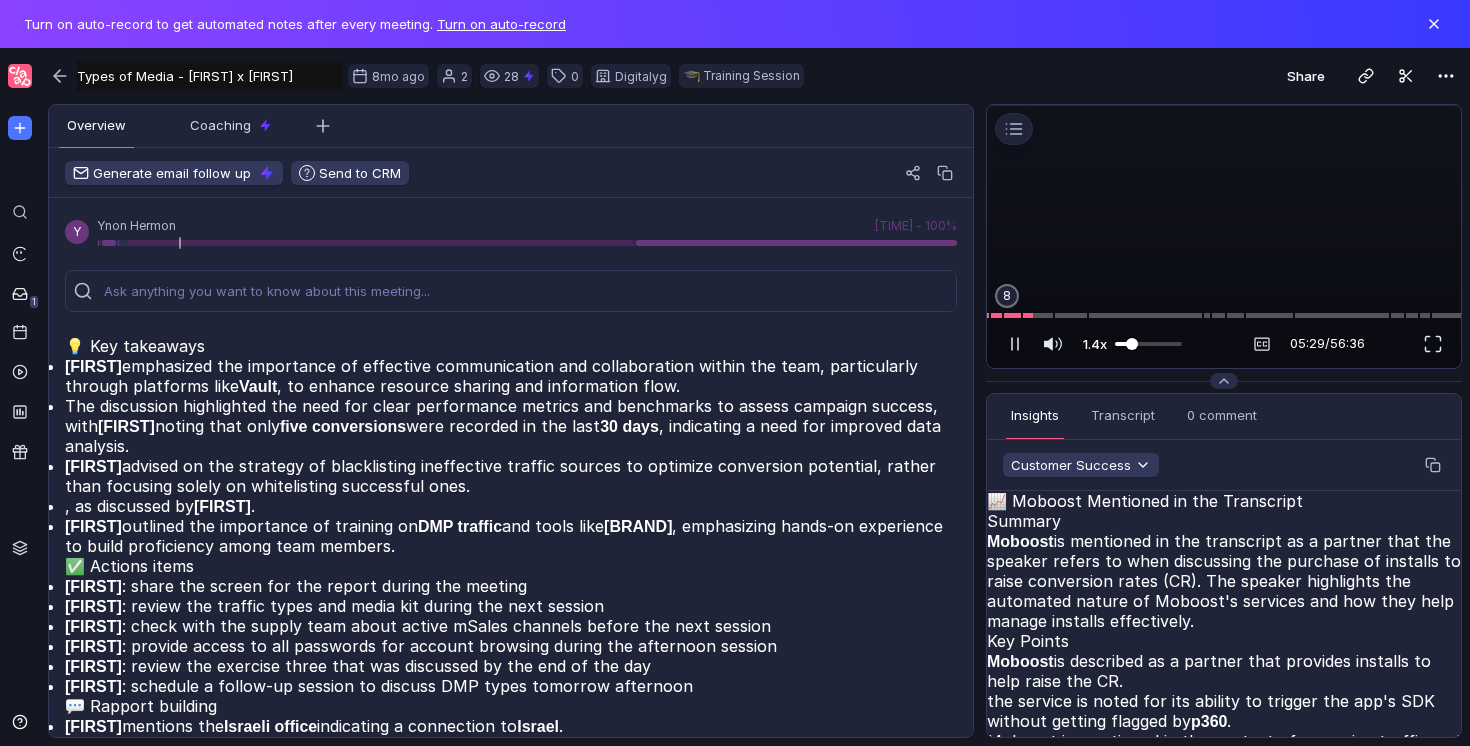 click on "1.4x" at bounding box center (1095, 344) 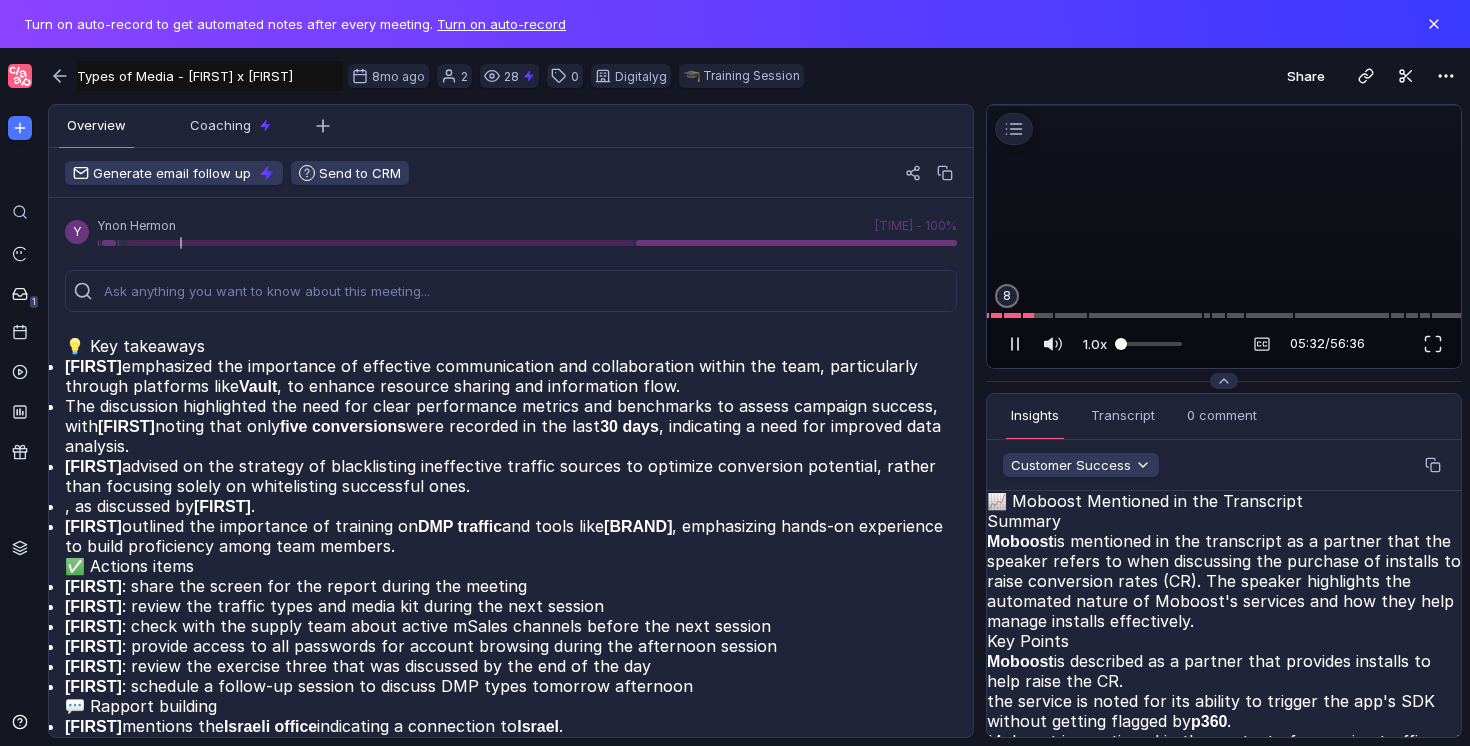 click at bounding box center (1012, 344) 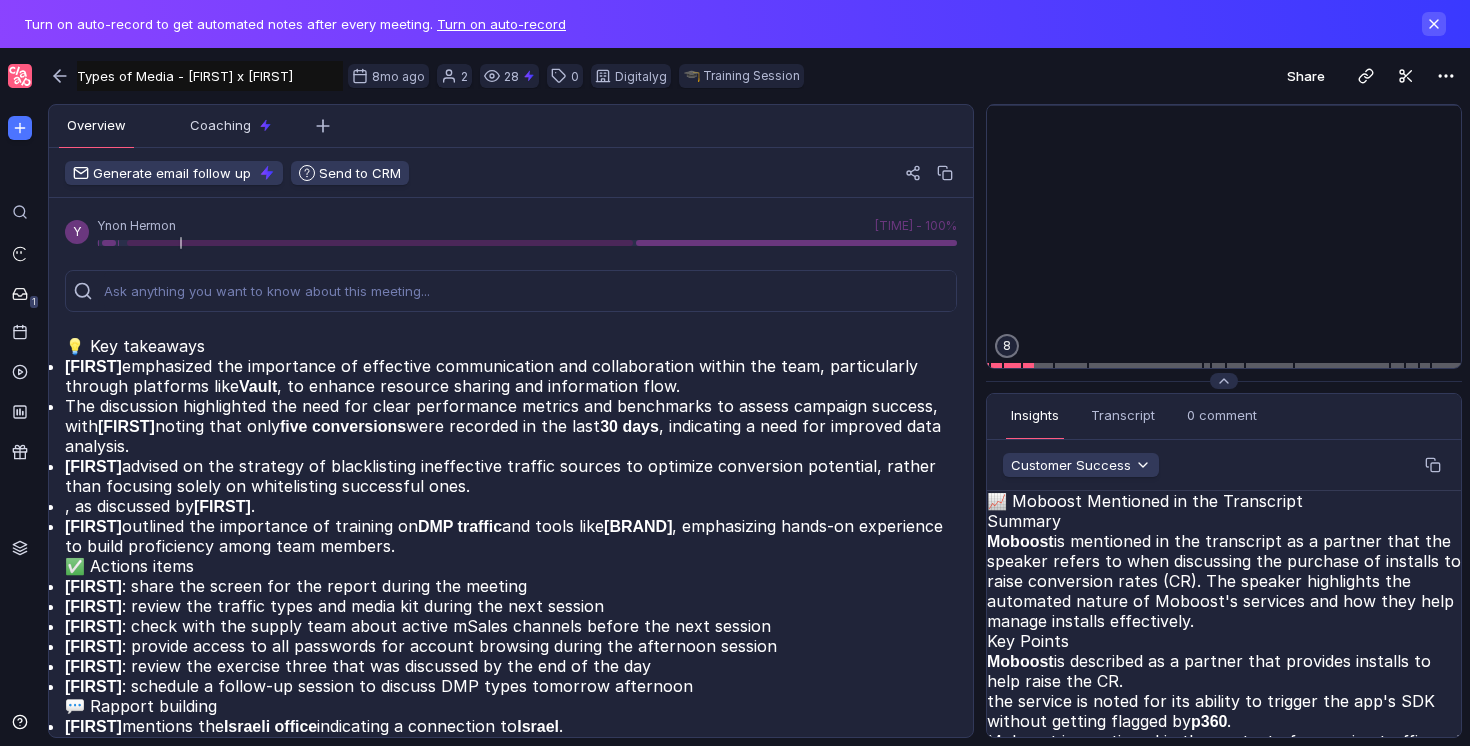click at bounding box center (1434, 24) 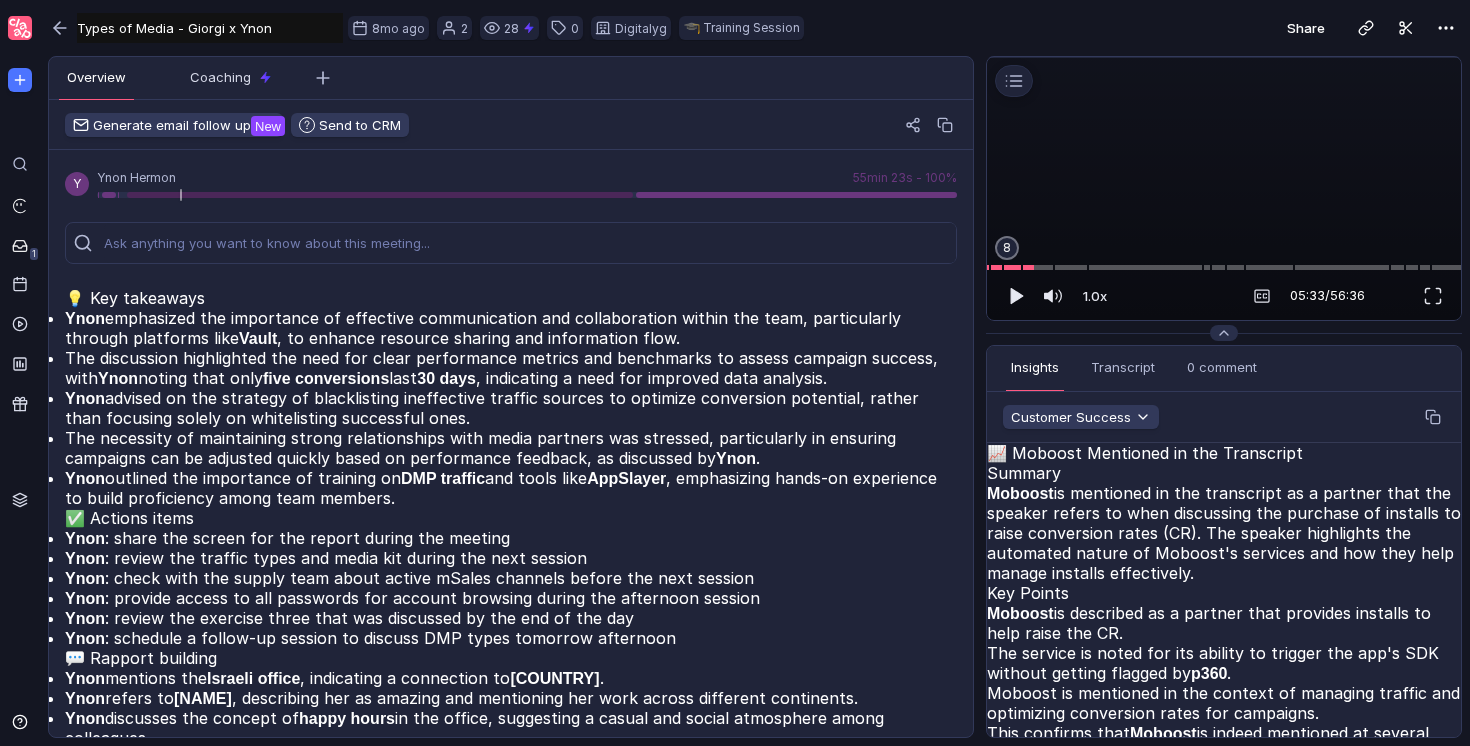scroll, scrollTop: 0, scrollLeft: 0, axis: both 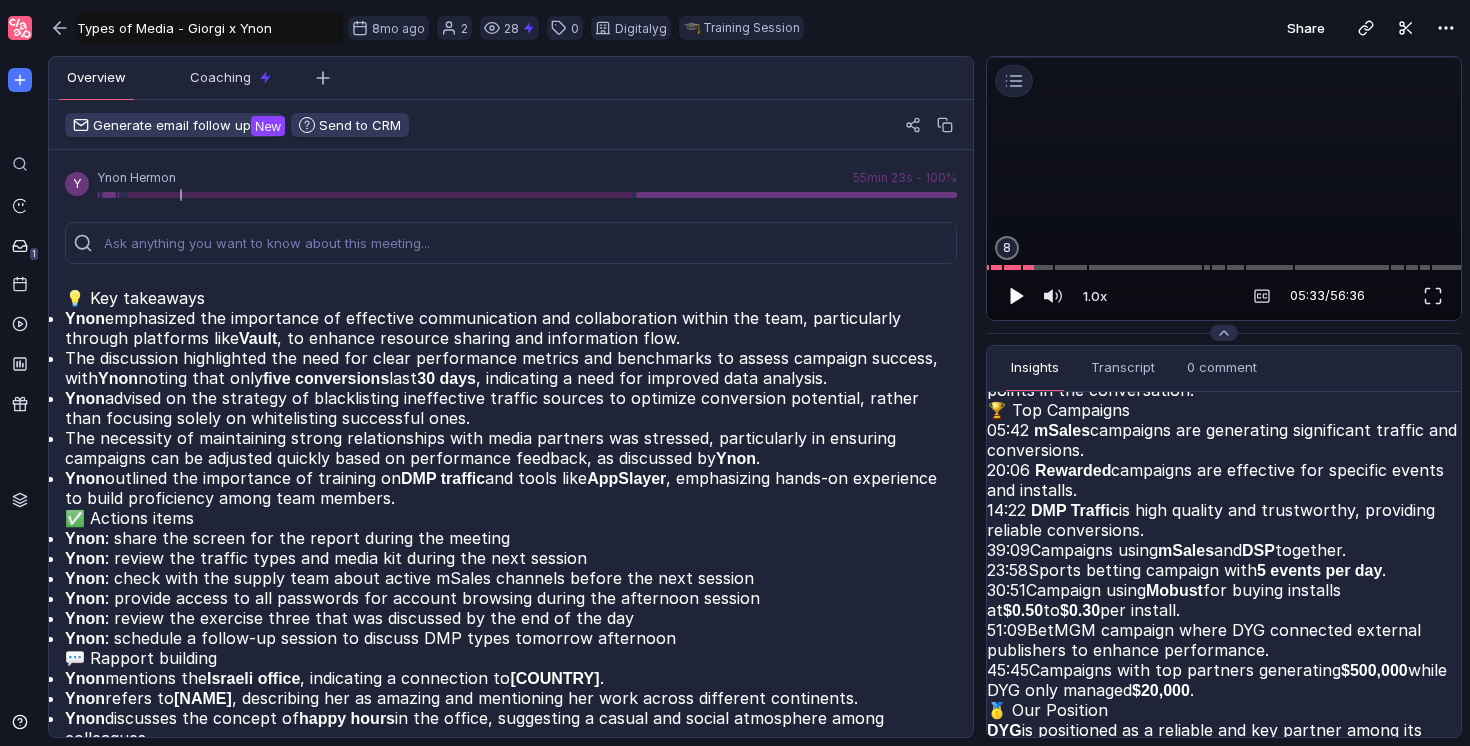 click at bounding box center (1017, 295) 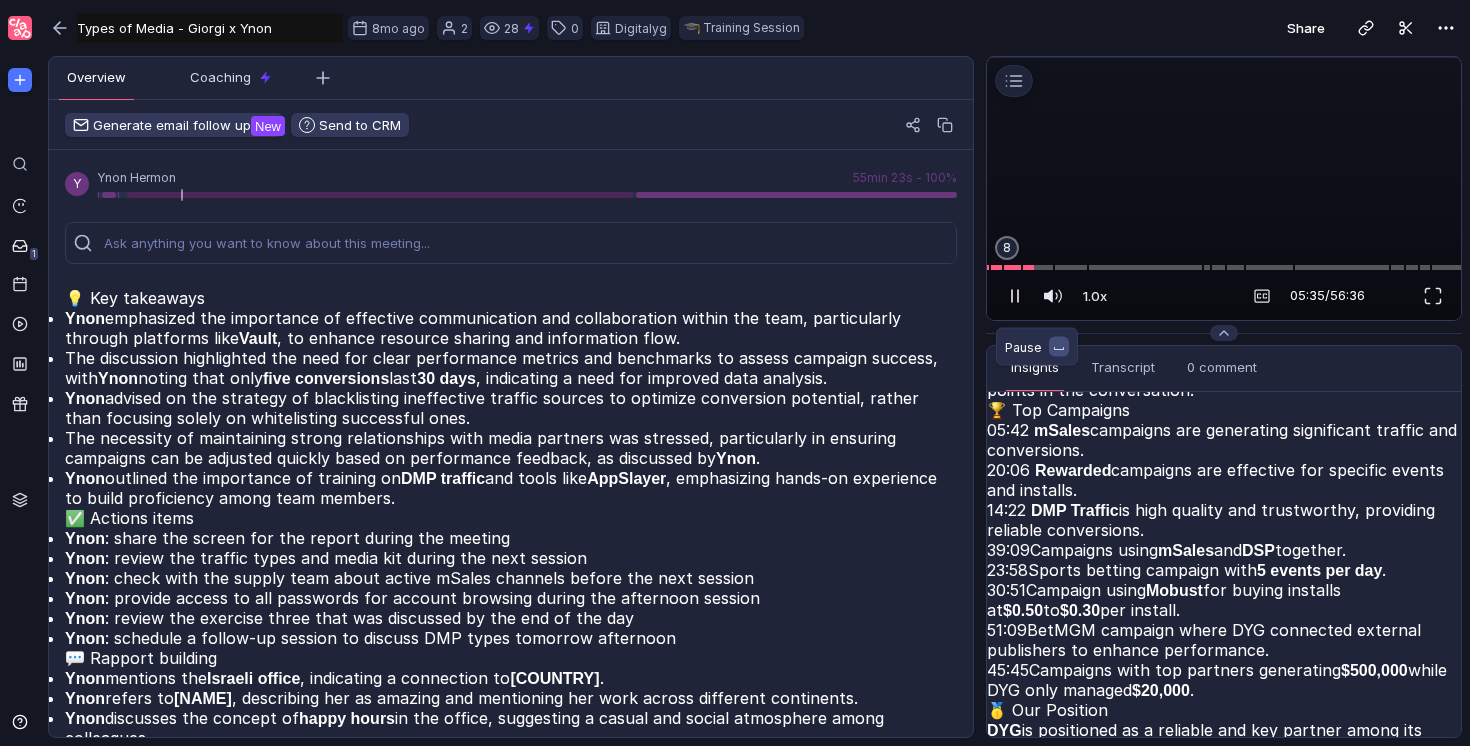 click at bounding box center [1015, 296] 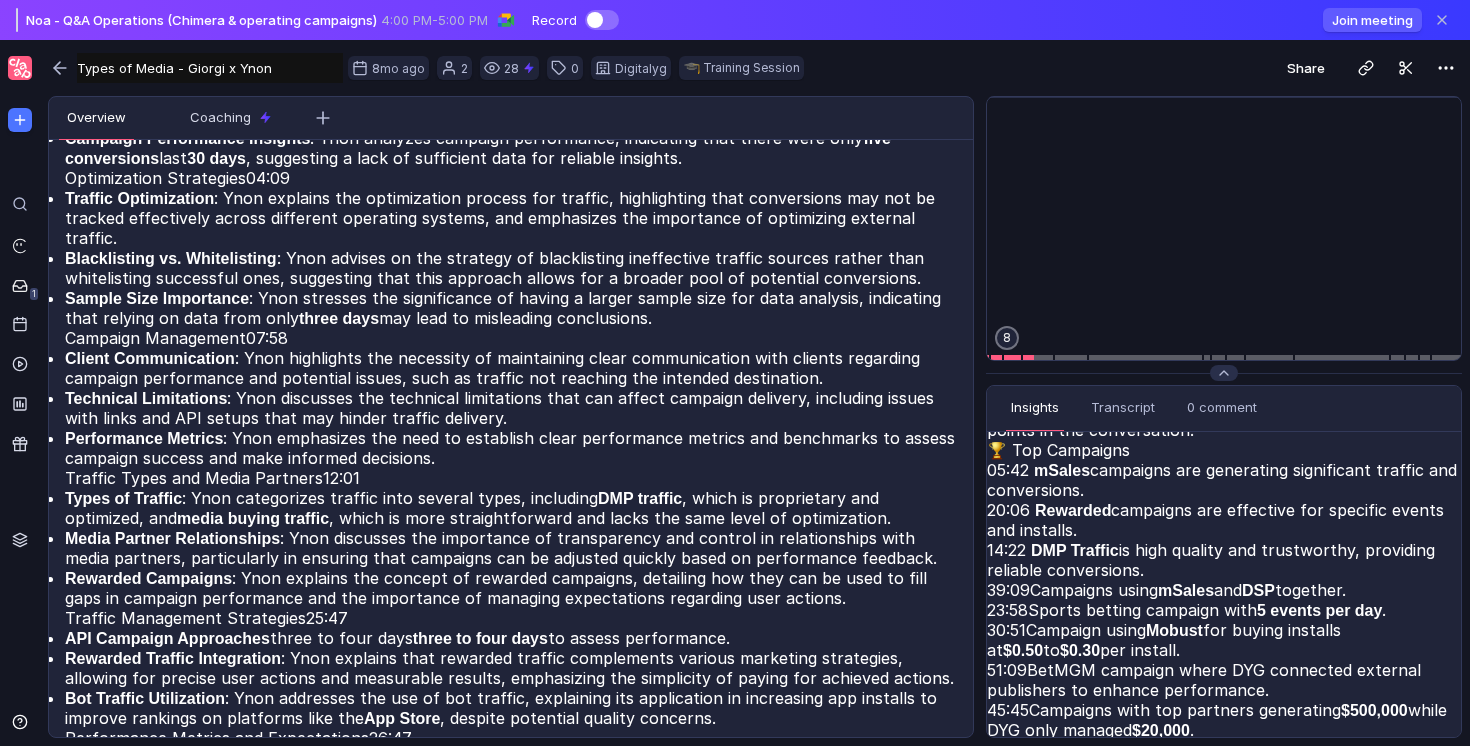 scroll, scrollTop: 884, scrollLeft: 0, axis: vertical 